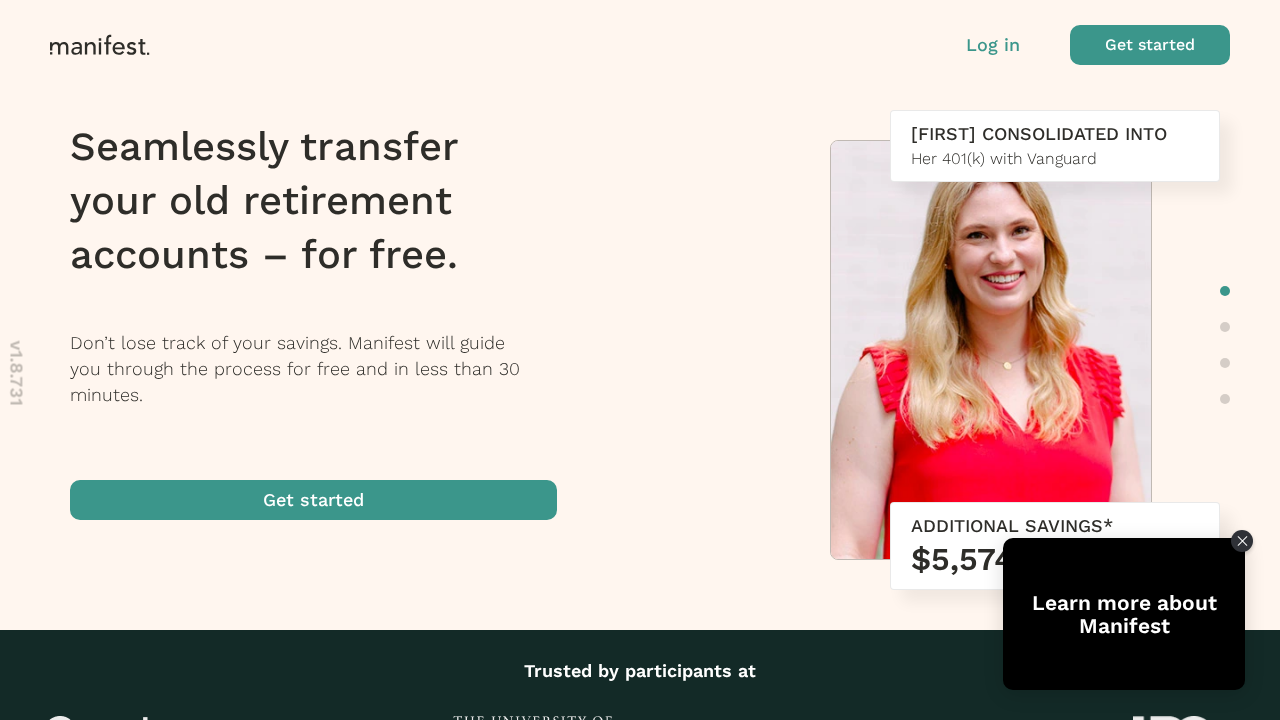 scroll, scrollTop: 0, scrollLeft: 0, axis: both 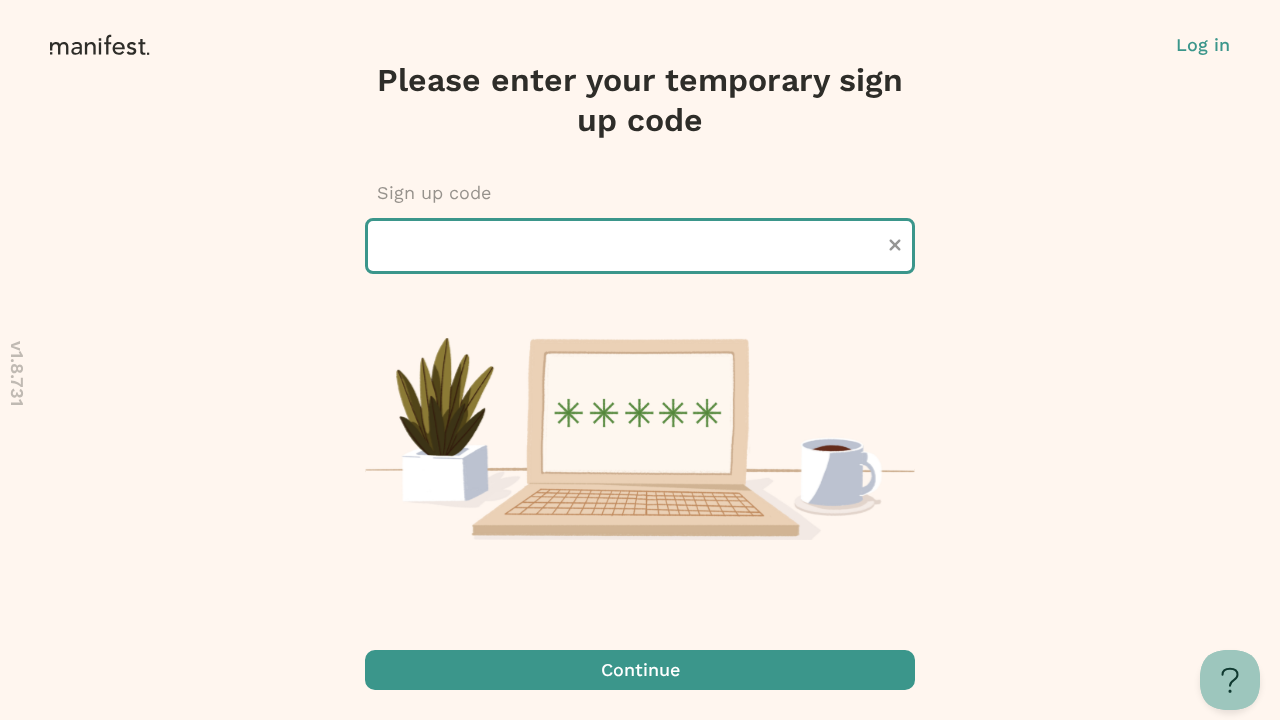 click at bounding box center [640, 246] 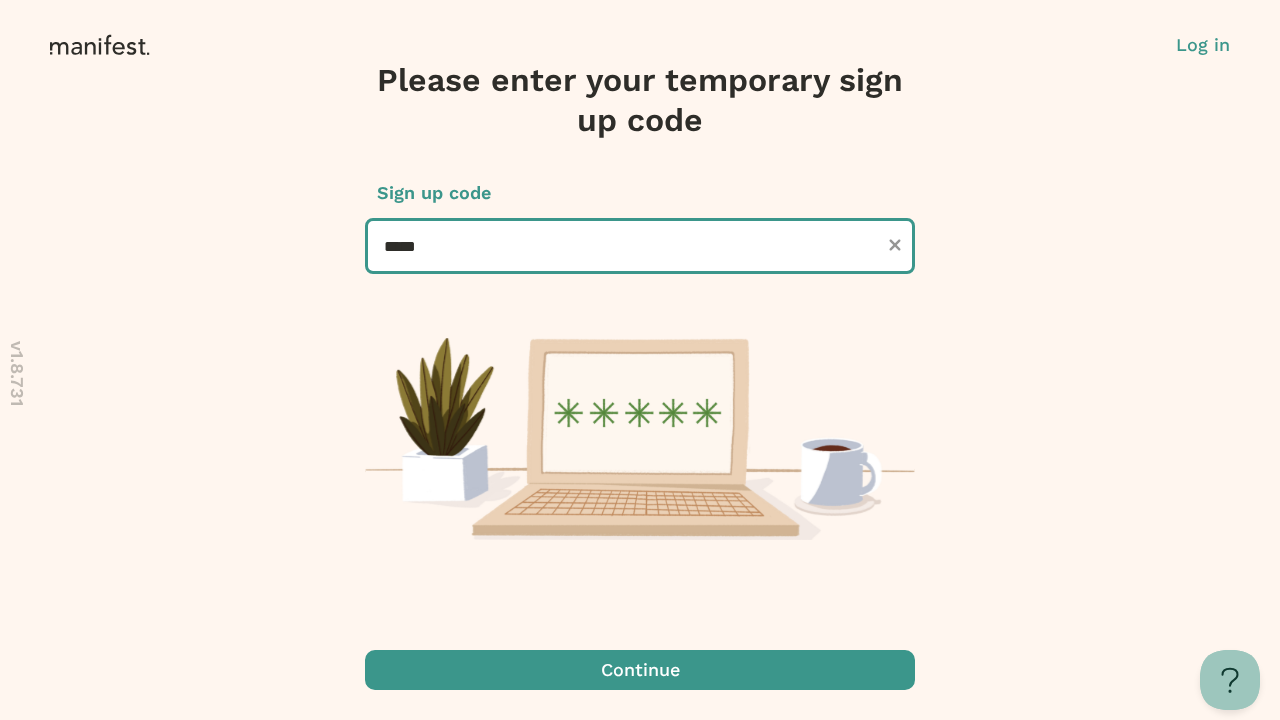 type on "******" 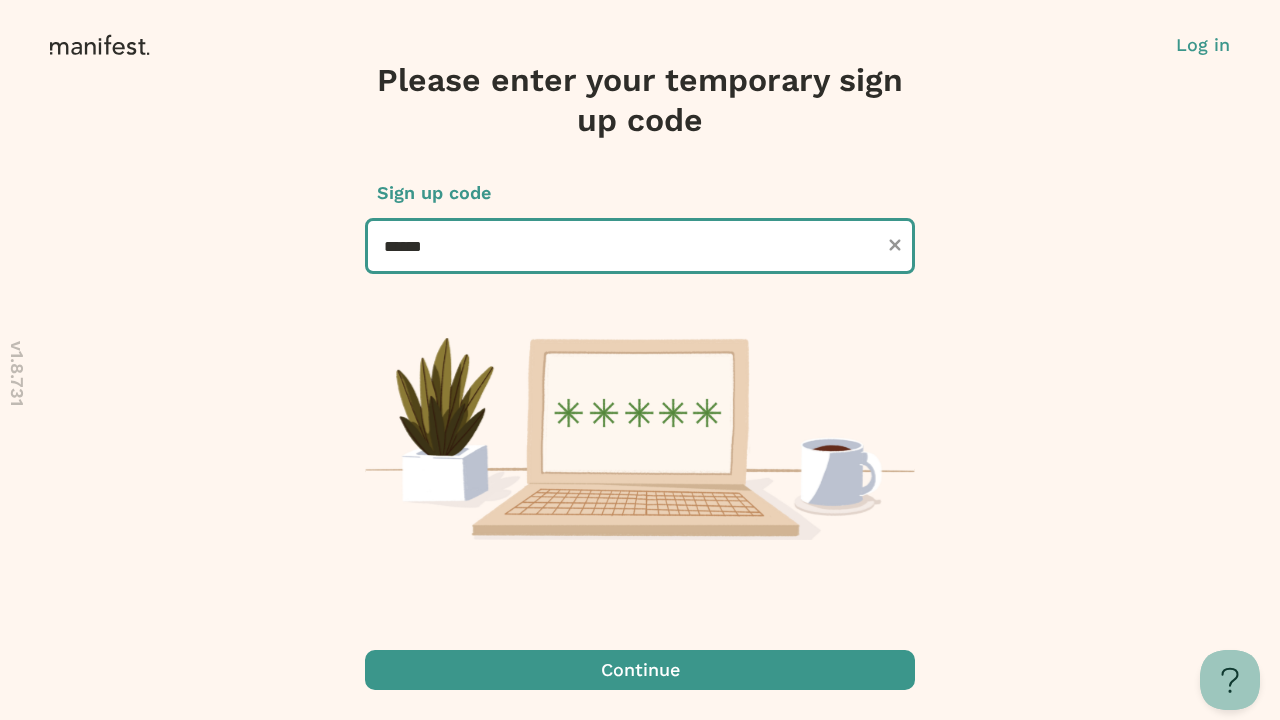 click on "Continue" at bounding box center (640, 670) 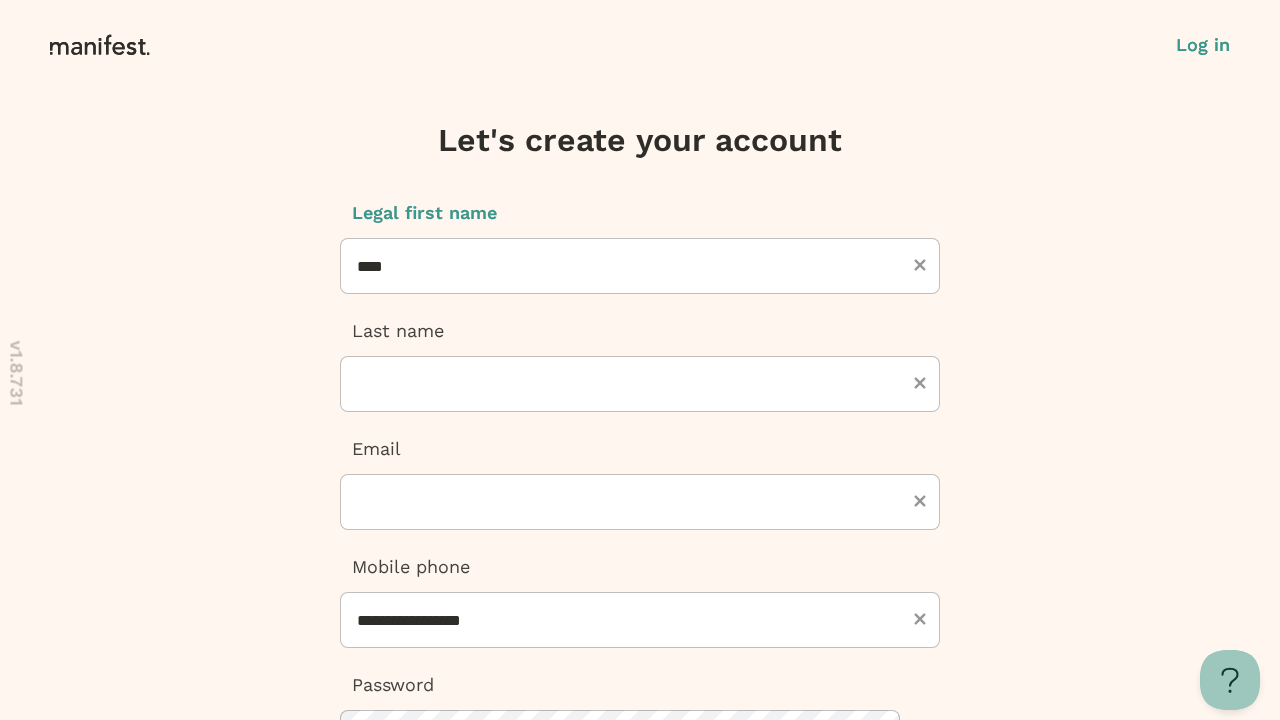type on "****" 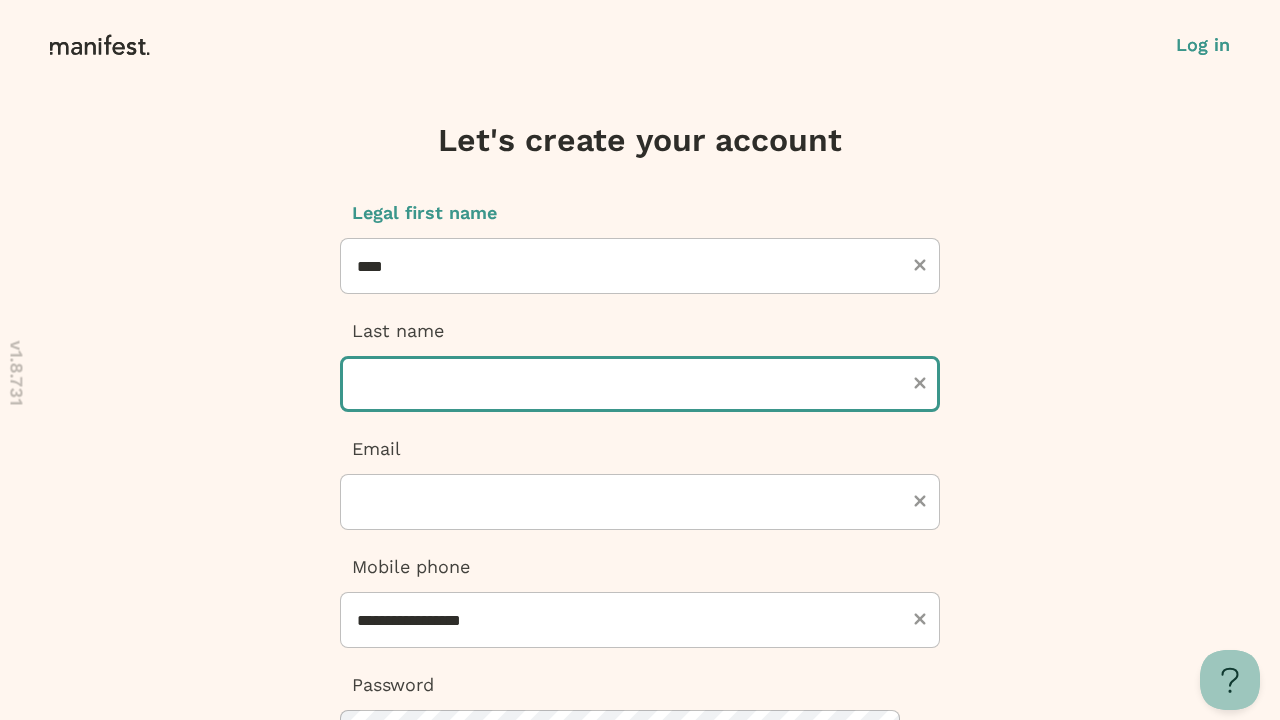 click at bounding box center (640, 384) 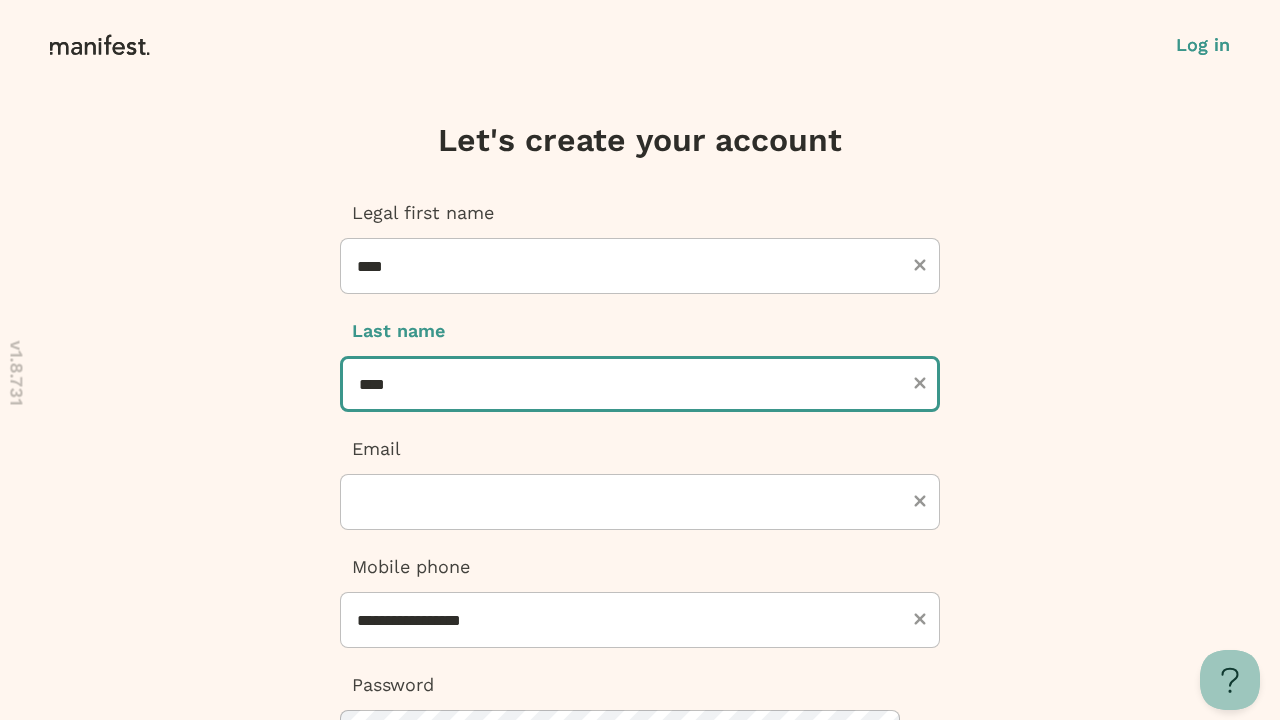type on "****" 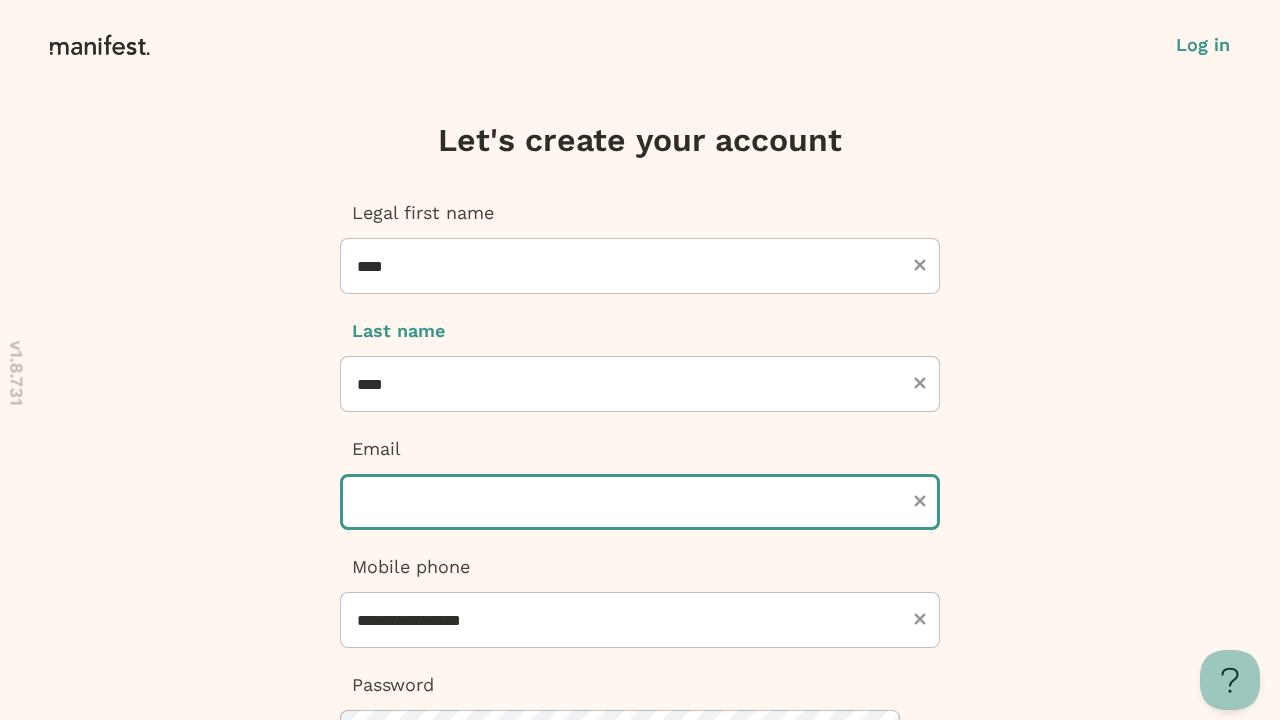 click at bounding box center (640, 502) 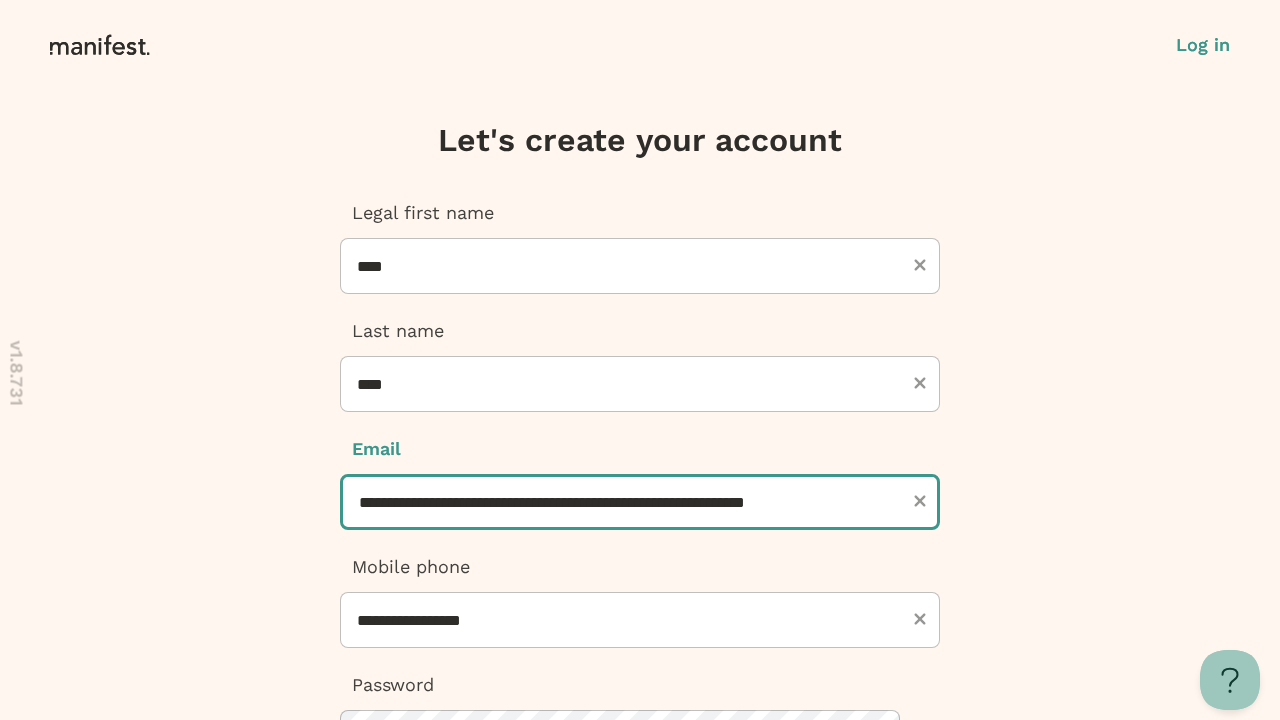 scroll, scrollTop: 0, scrollLeft: 8, axis: horizontal 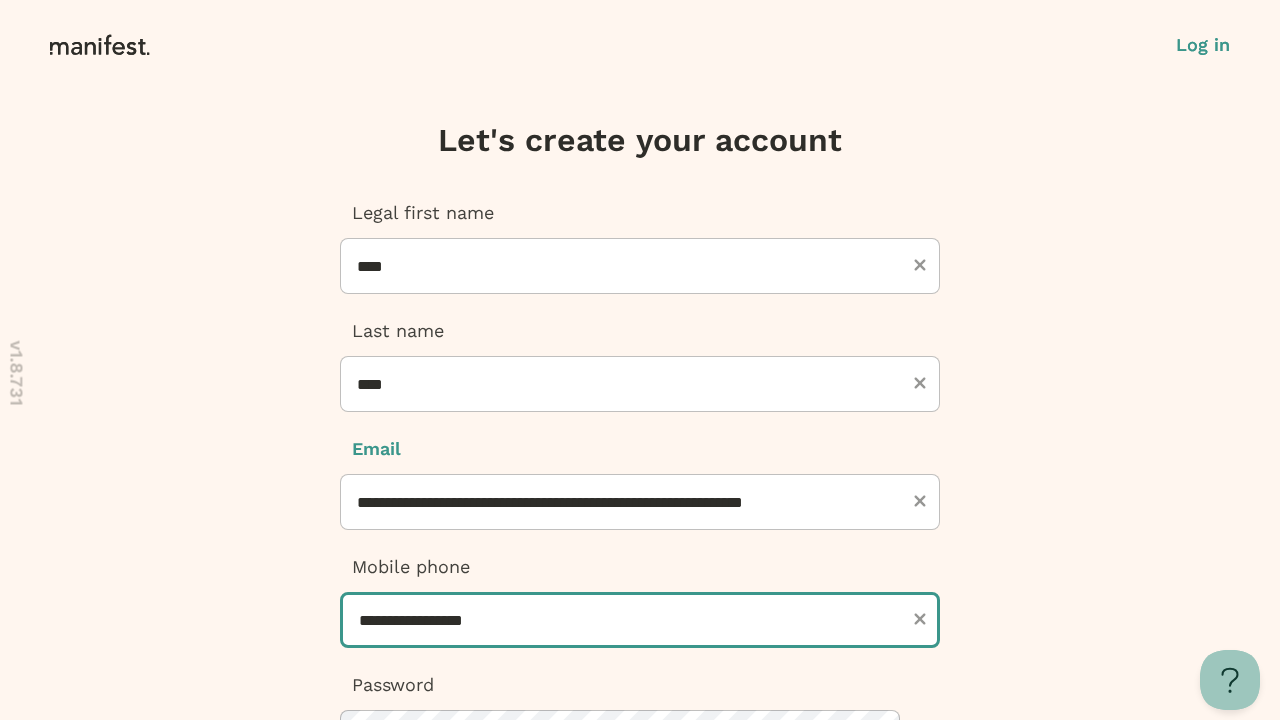 click on "**********" at bounding box center (640, 620) 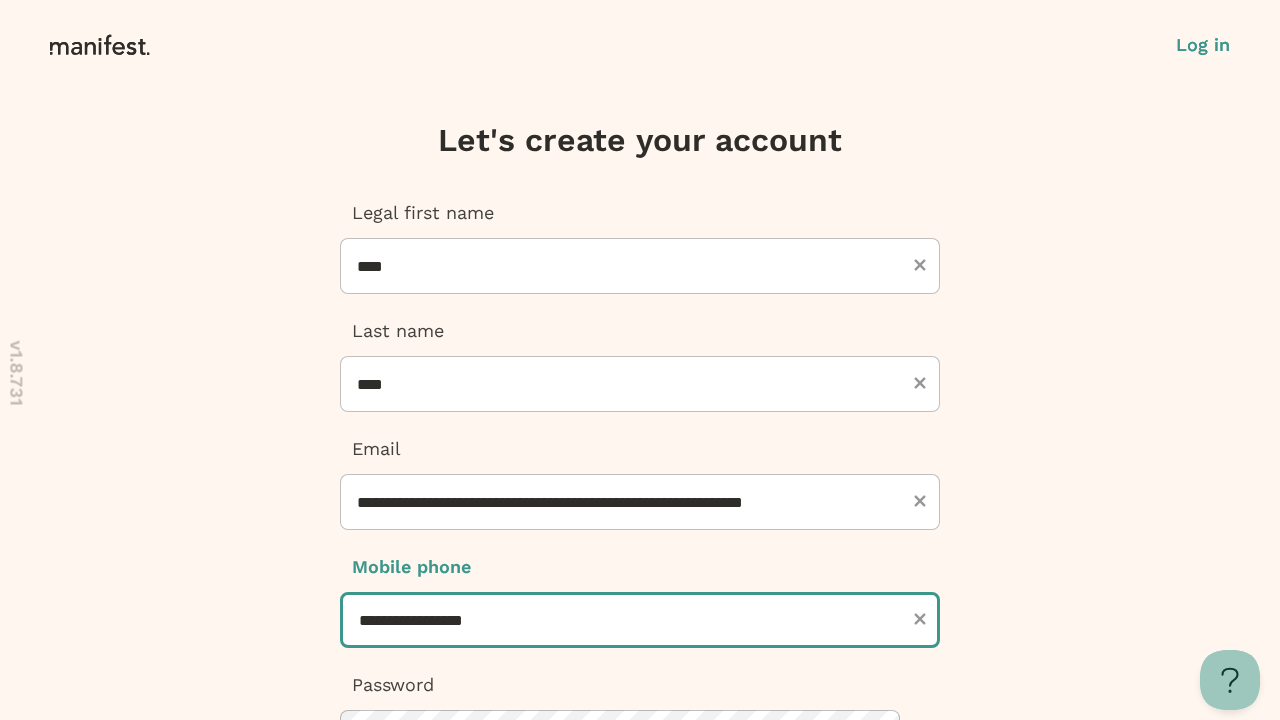 type on "**********" 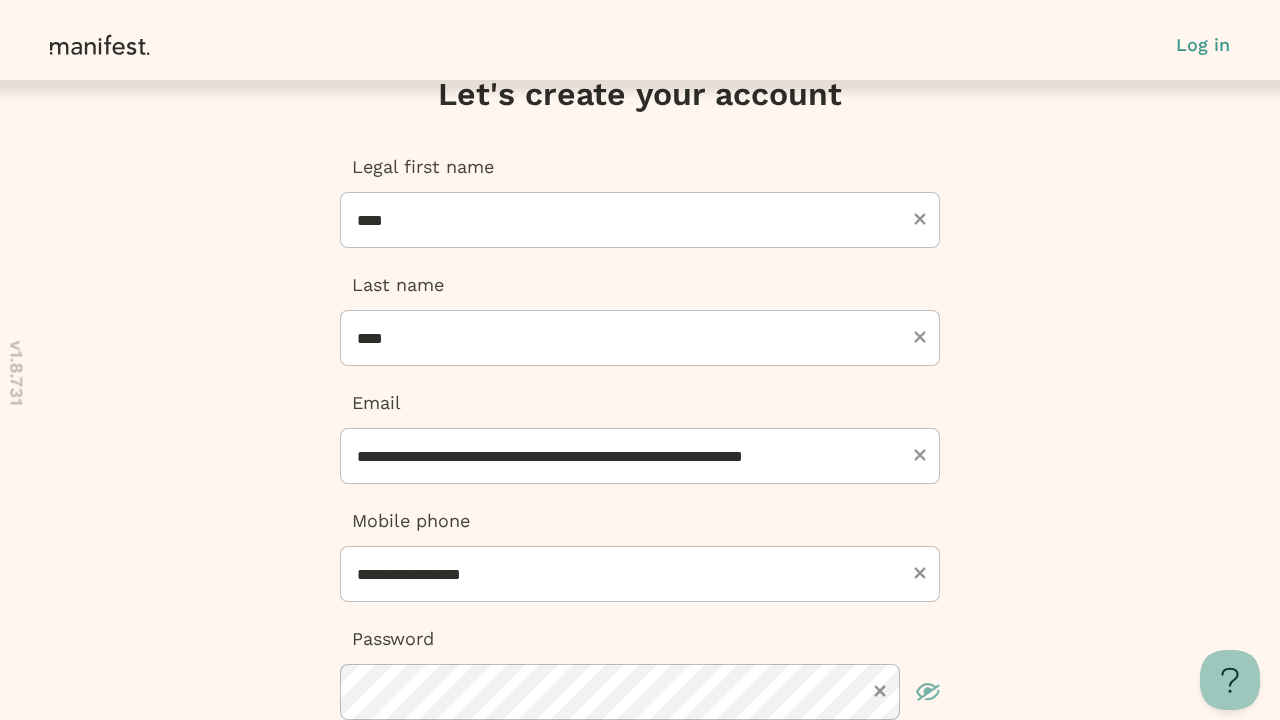 scroll, scrollTop: 508, scrollLeft: 0, axis: vertical 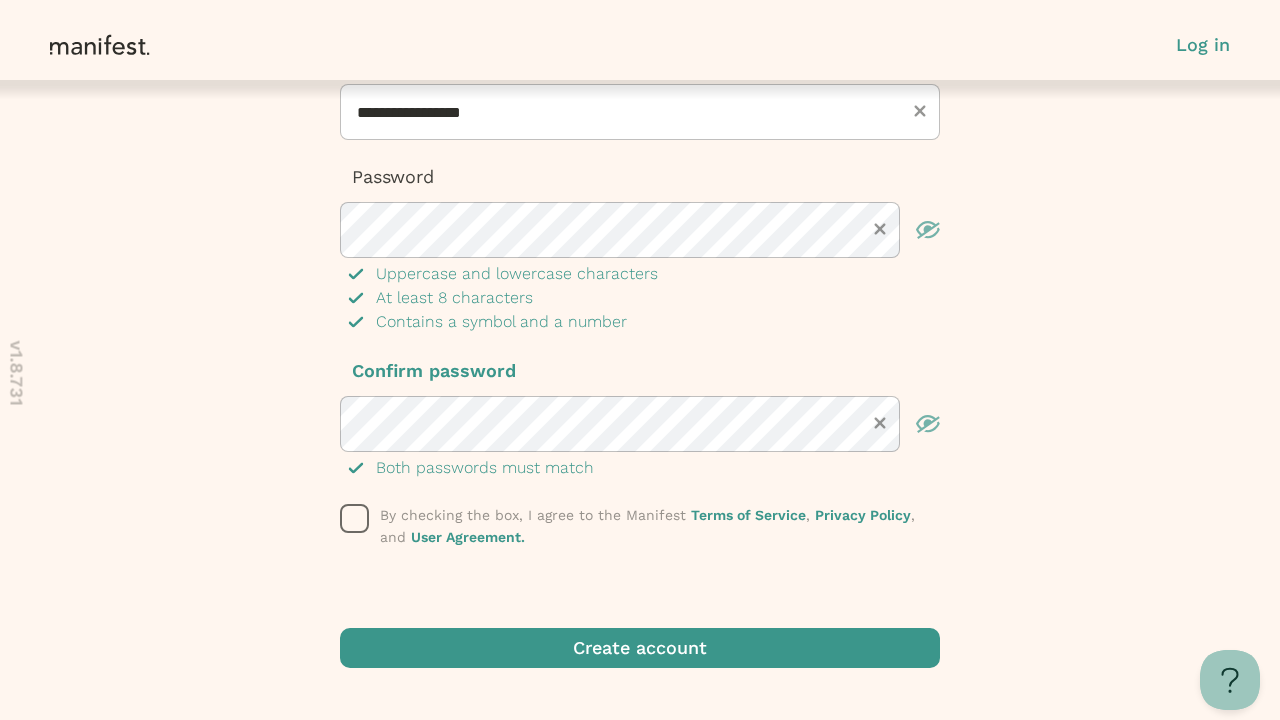click 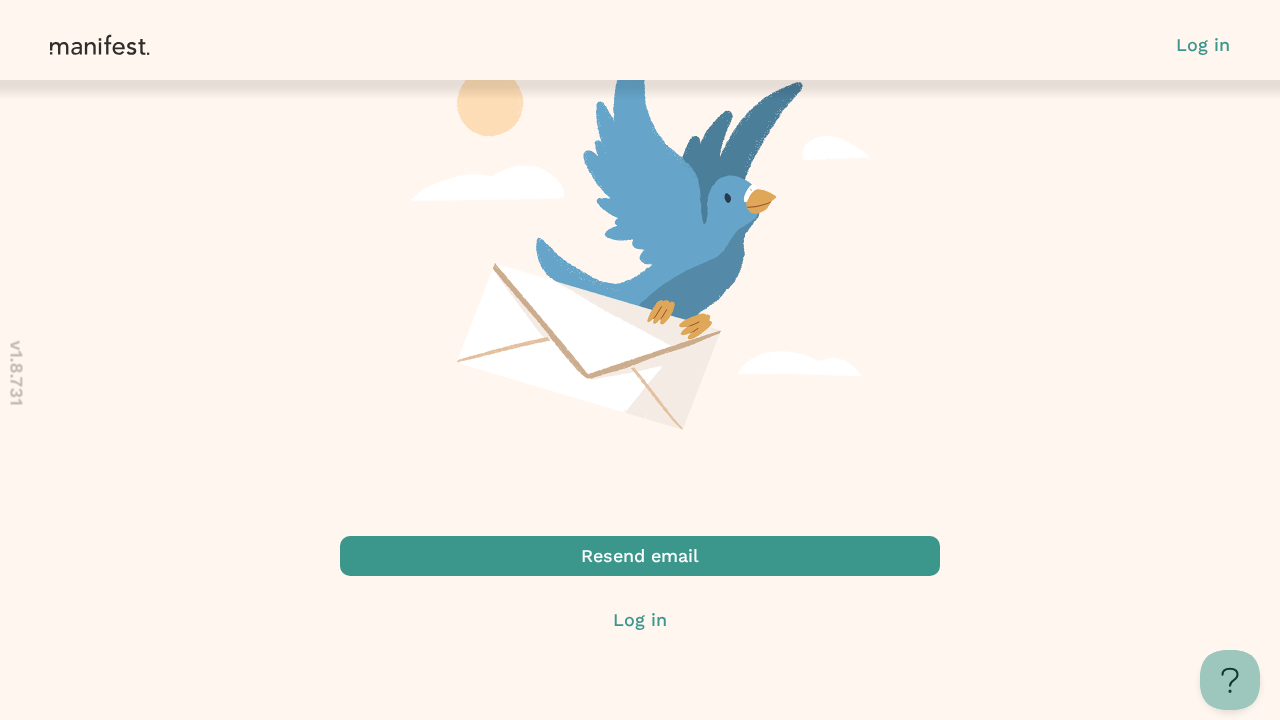 scroll, scrollTop: 0, scrollLeft: 0, axis: both 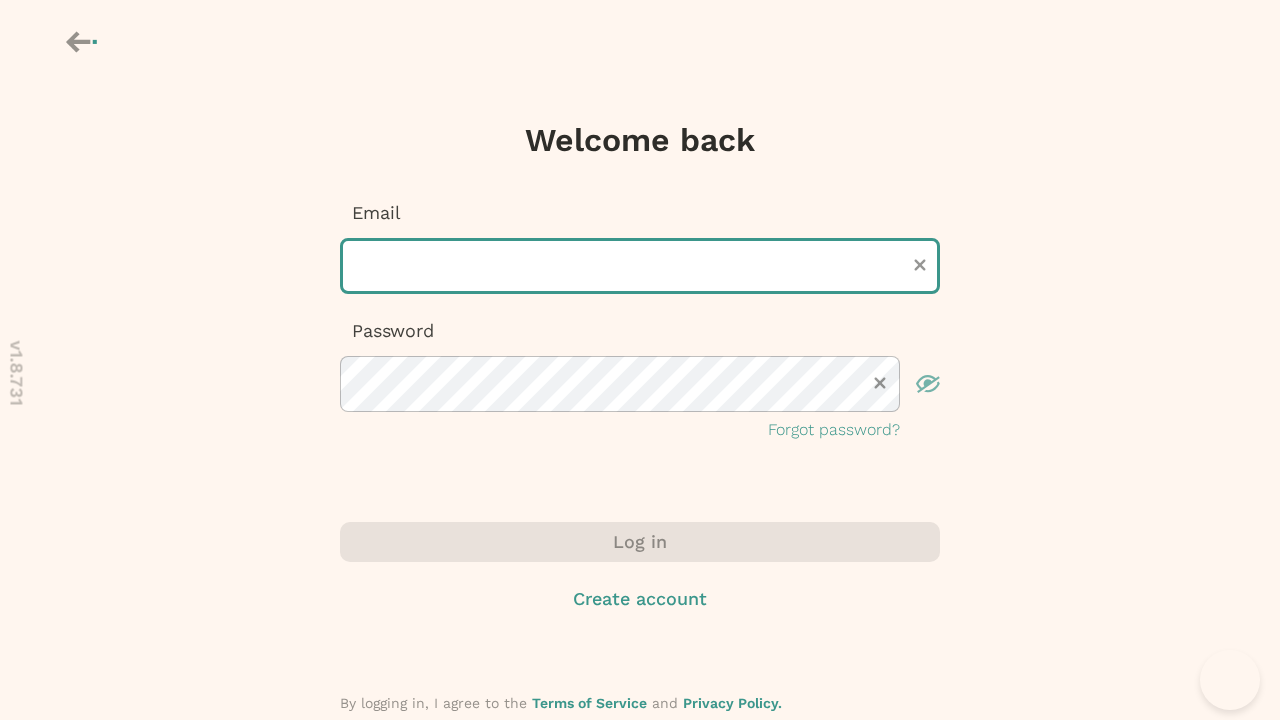 click at bounding box center [640, 266] 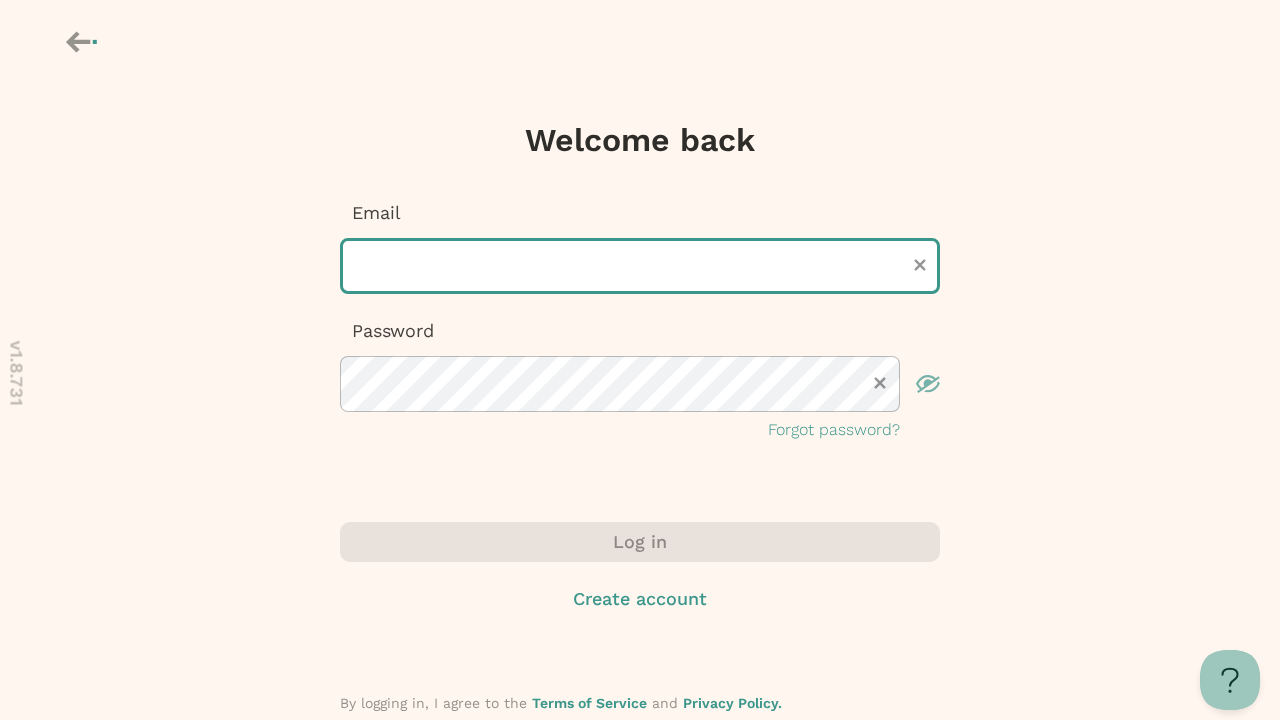 scroll, scrollTop: 0, scrollLeft: 0, axis: both 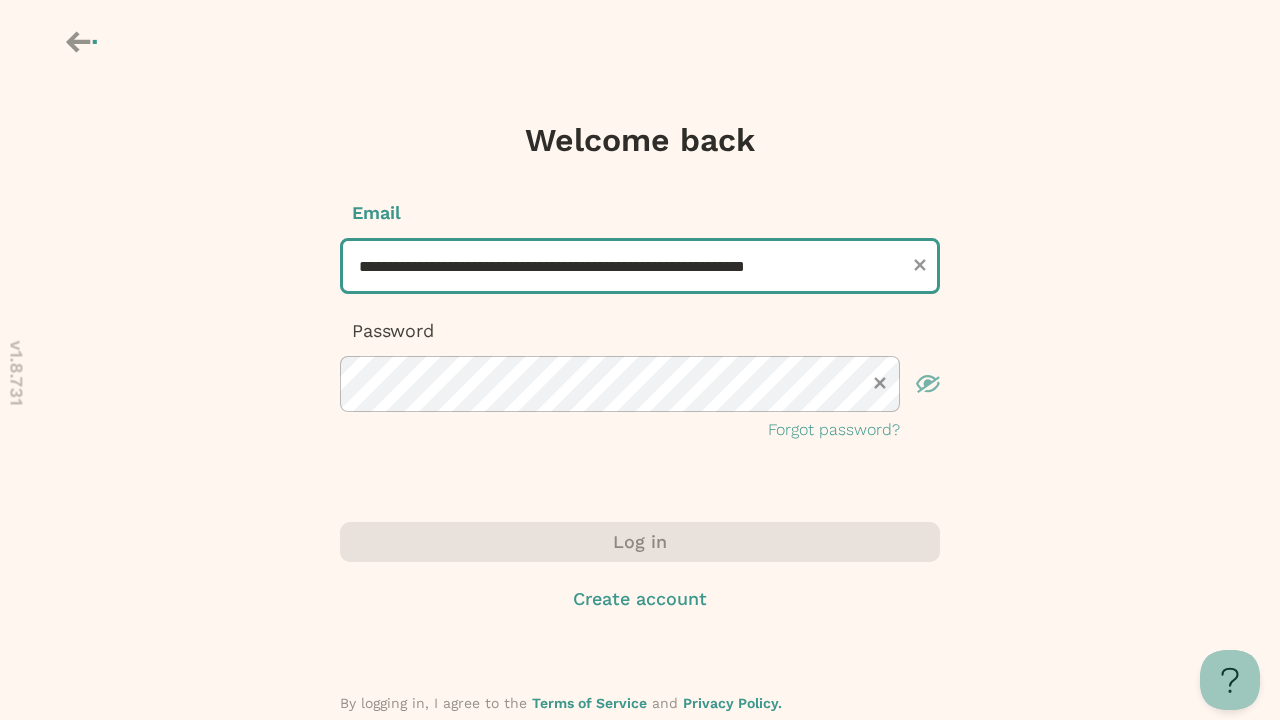 type on "**********" 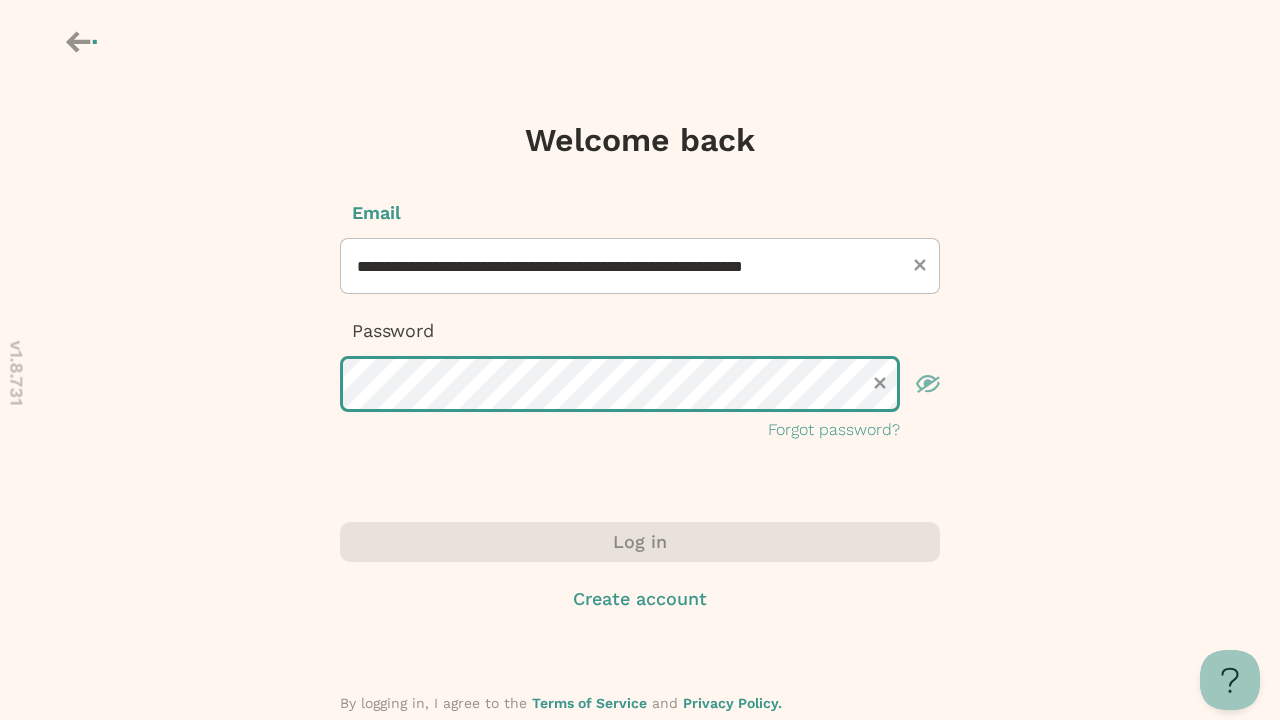 scroll, scrollTop: 0, scrollLeft: 0, axis: both 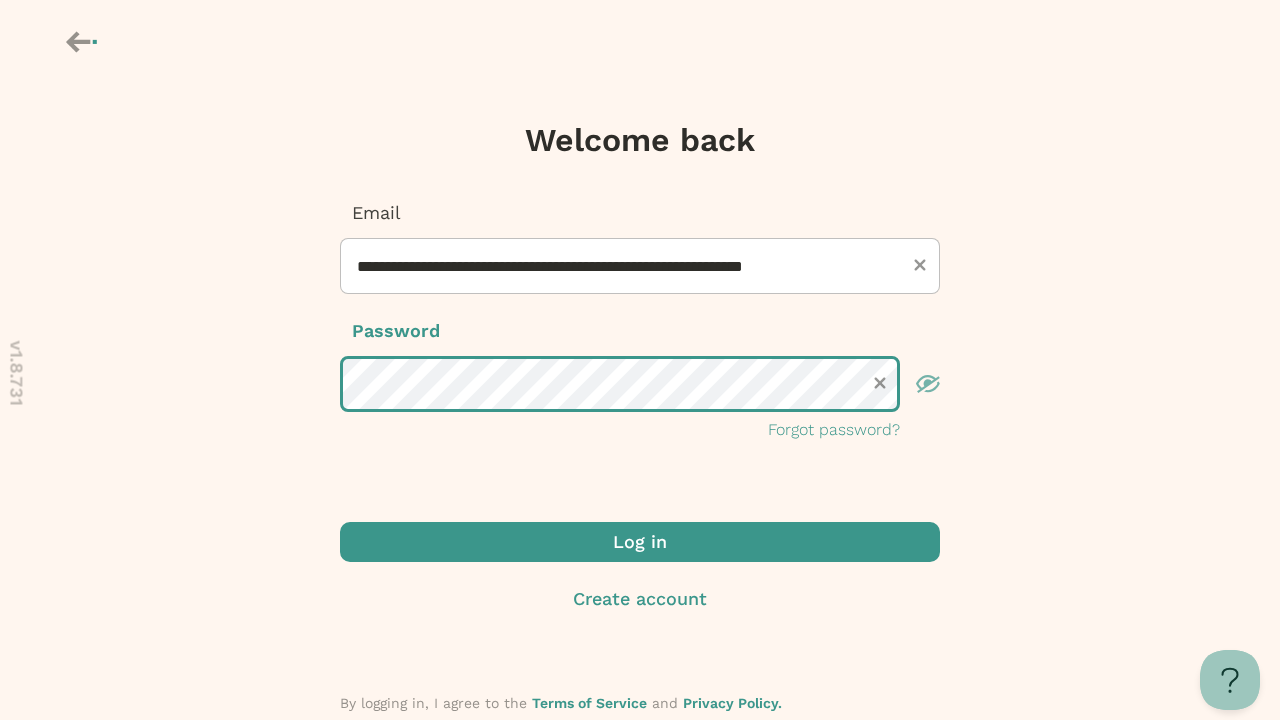 click on "Log in" at bounding box center (640, 542) 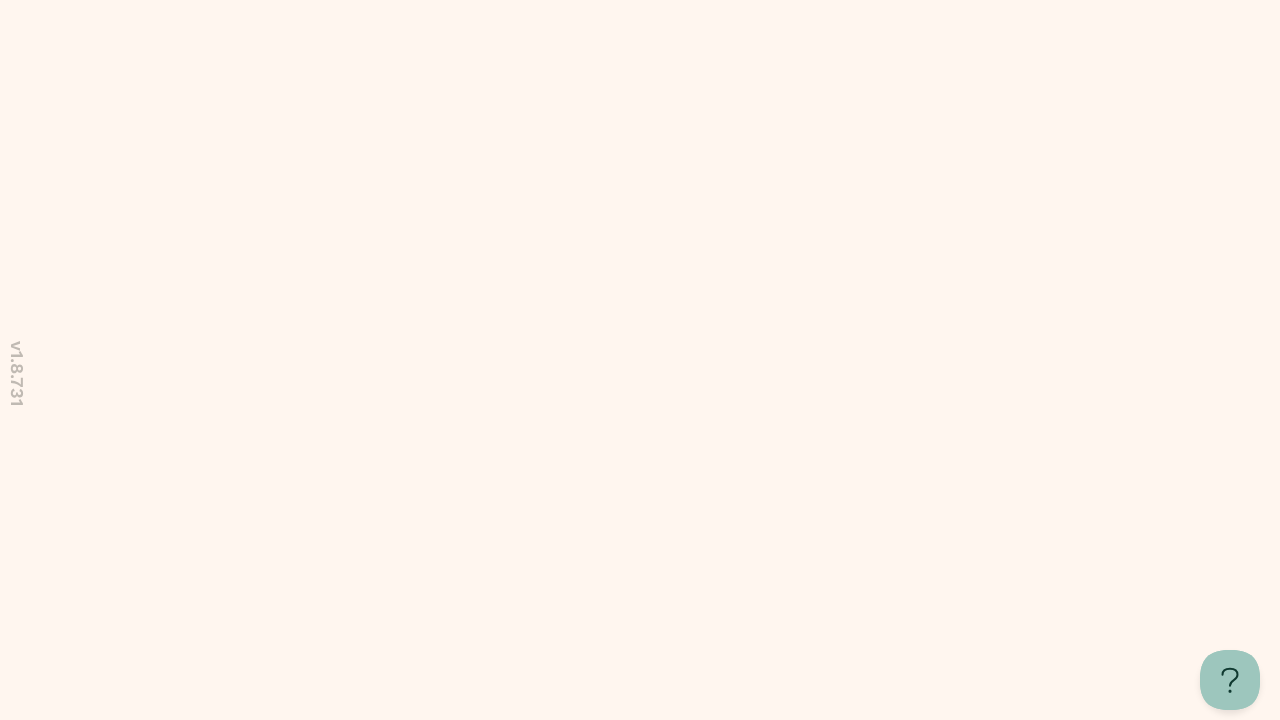 scroll, scrollTop: 0, scrollLeft: 0, axis: both 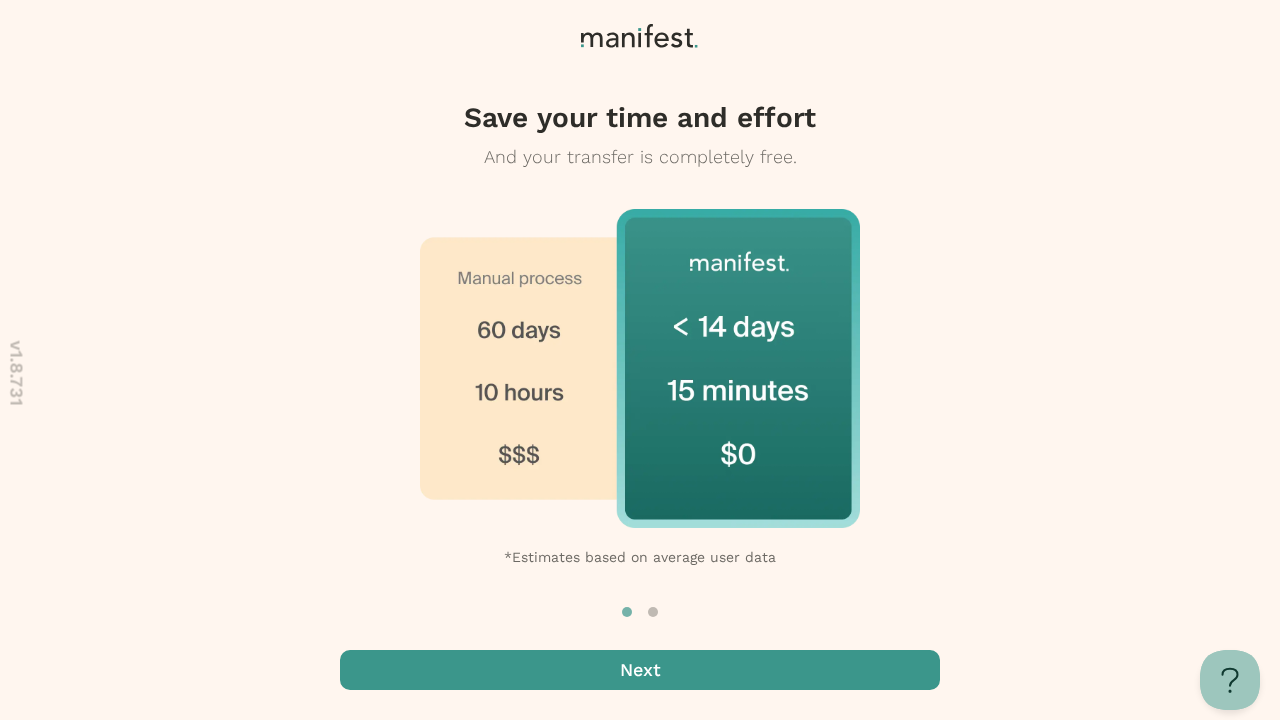click at bounding box center (640, 670) 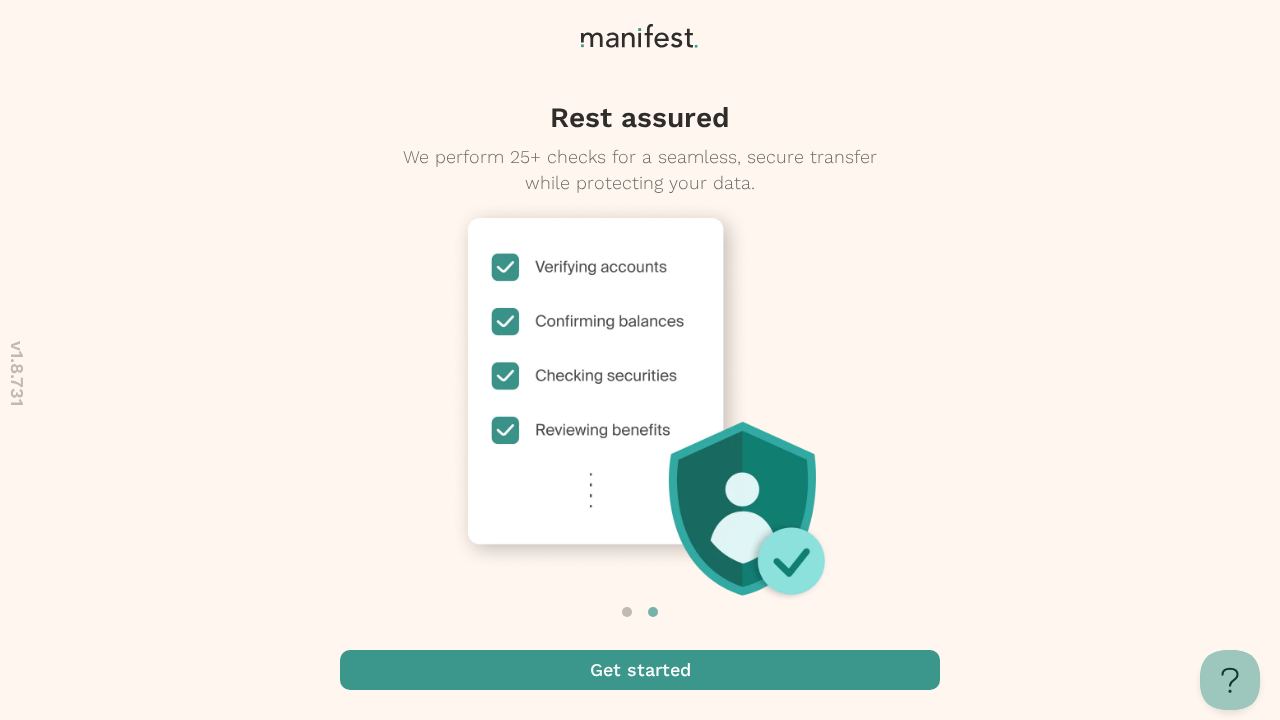 click at bounding box center [640, 670] 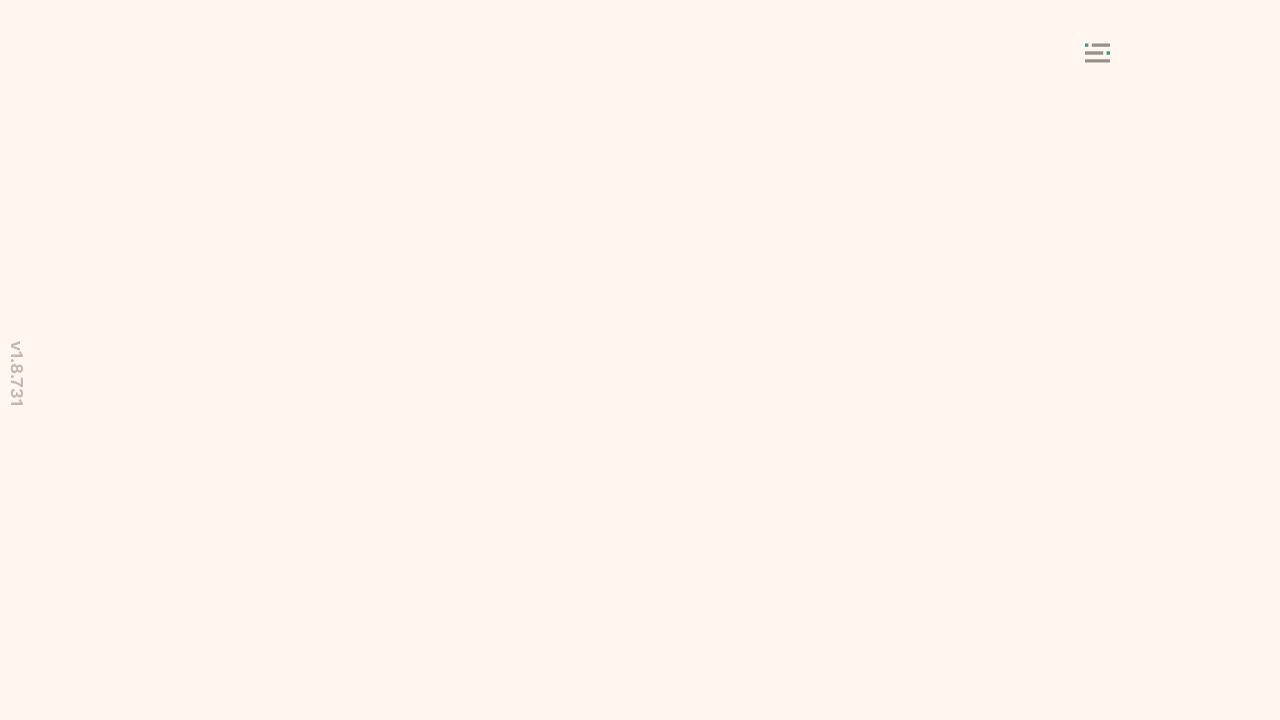 scroll, scrollTop: 0, scrollLeft: 0, axis: both 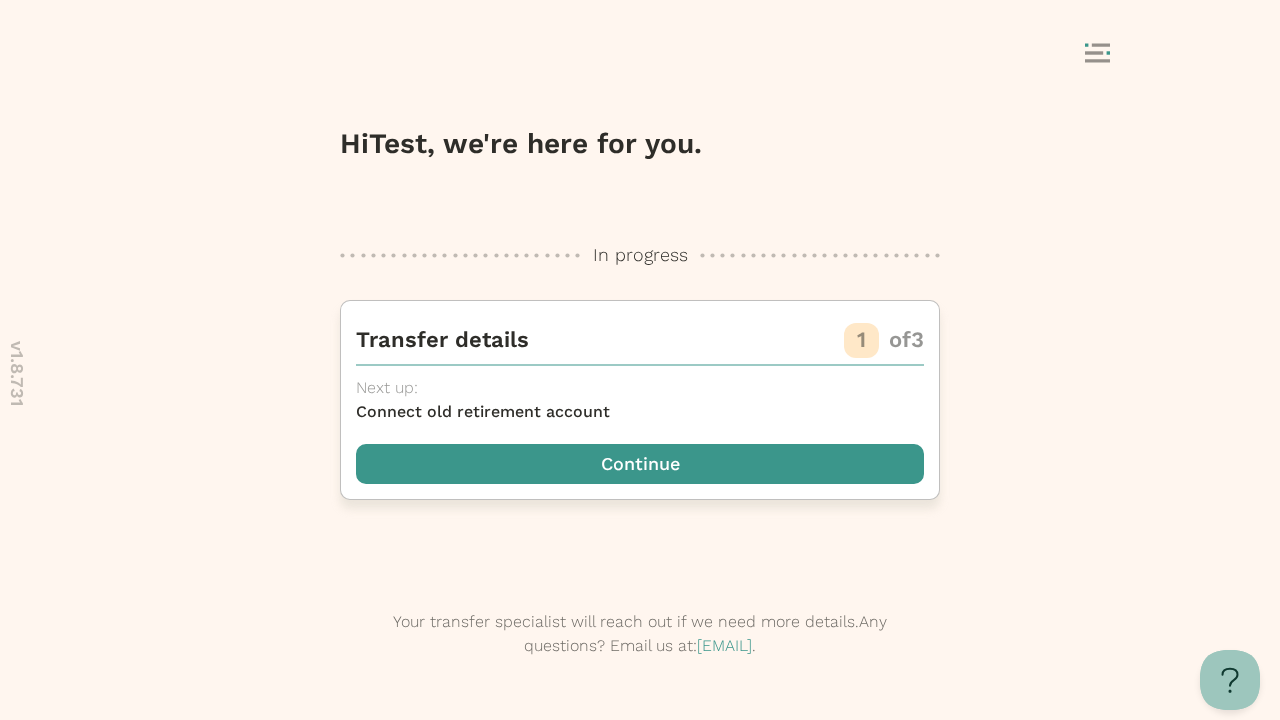 click at bounding box center [640, 464] 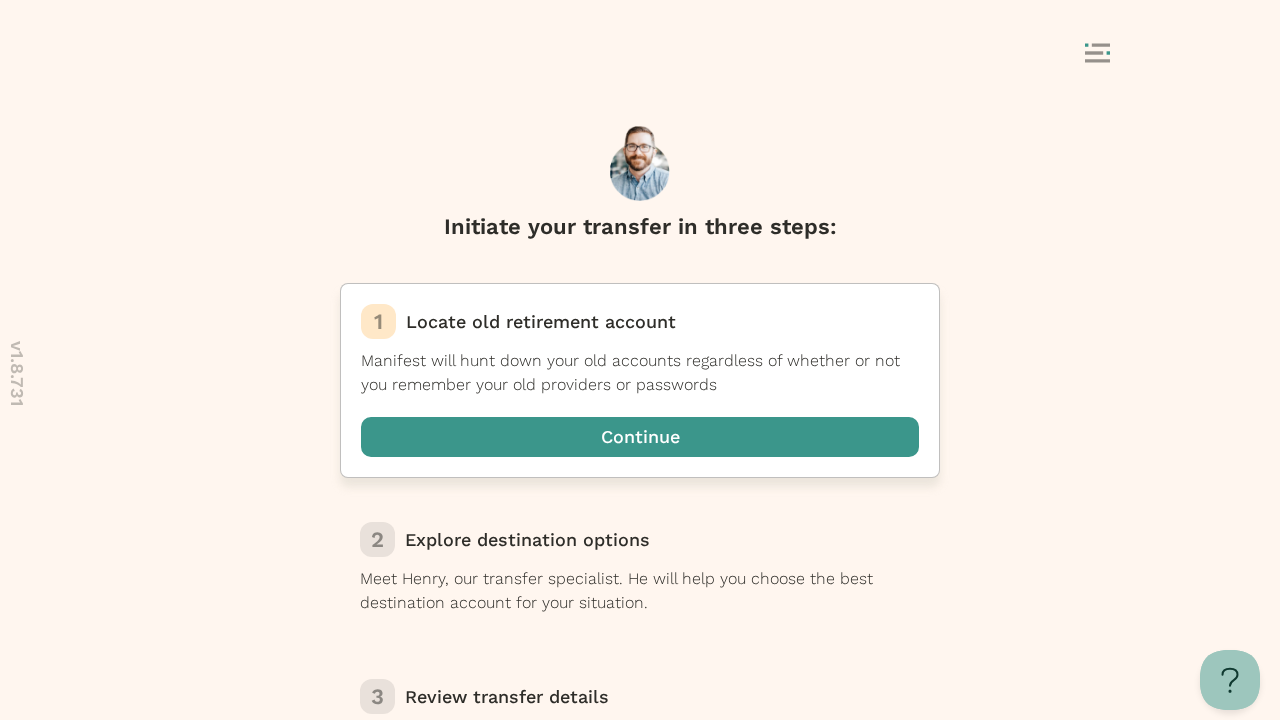 click at bounding box center [640, 437] 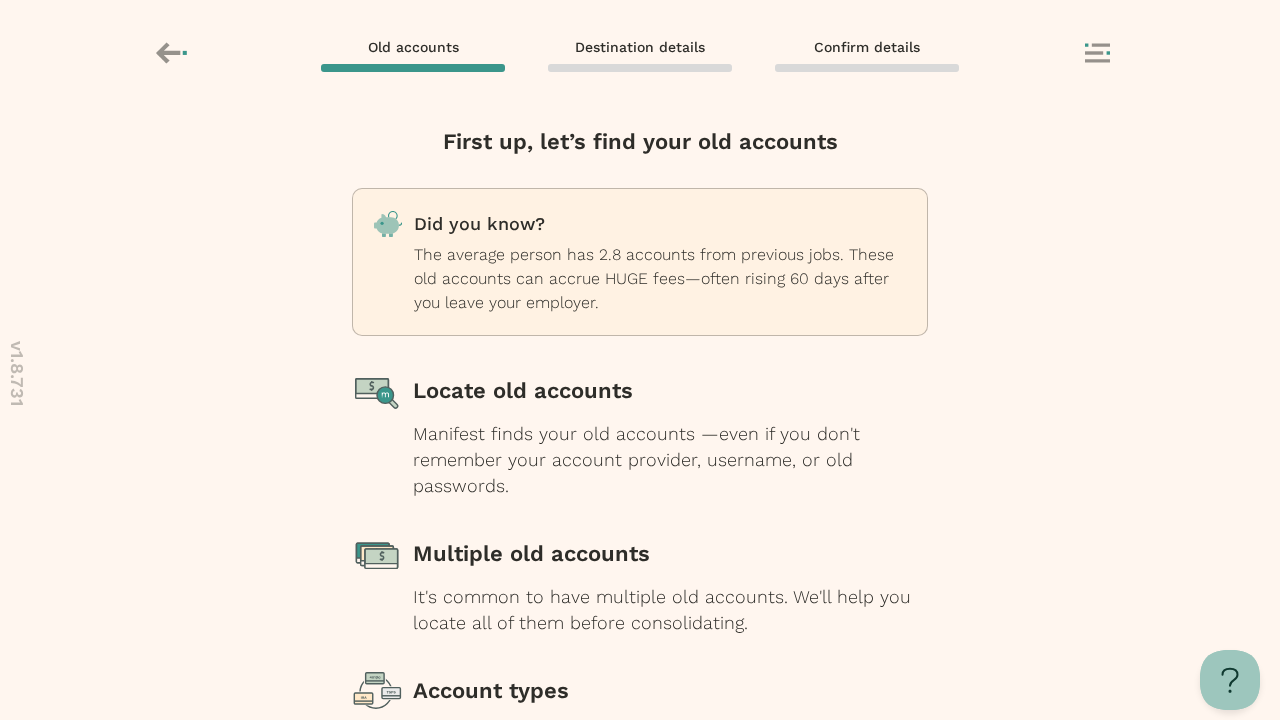 click at bounding box center [640, 849] 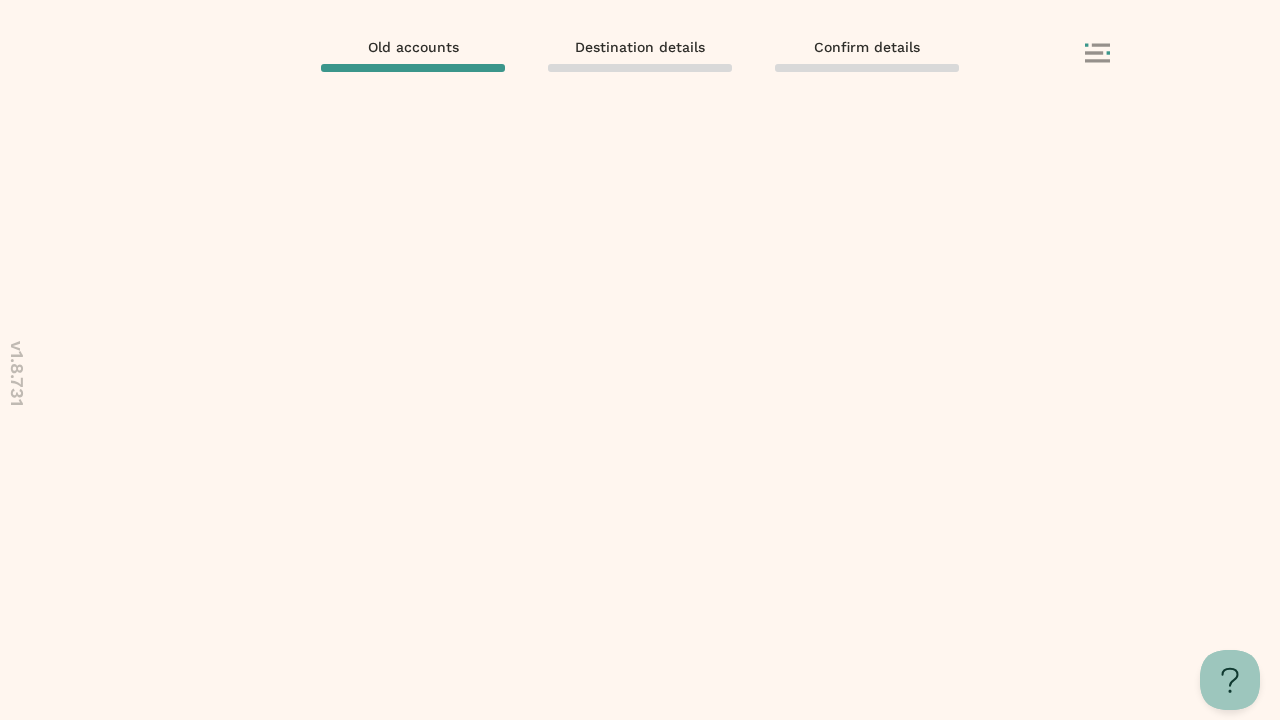 scroll, scrollTop: 0, scrollLeft: 0, axis: both 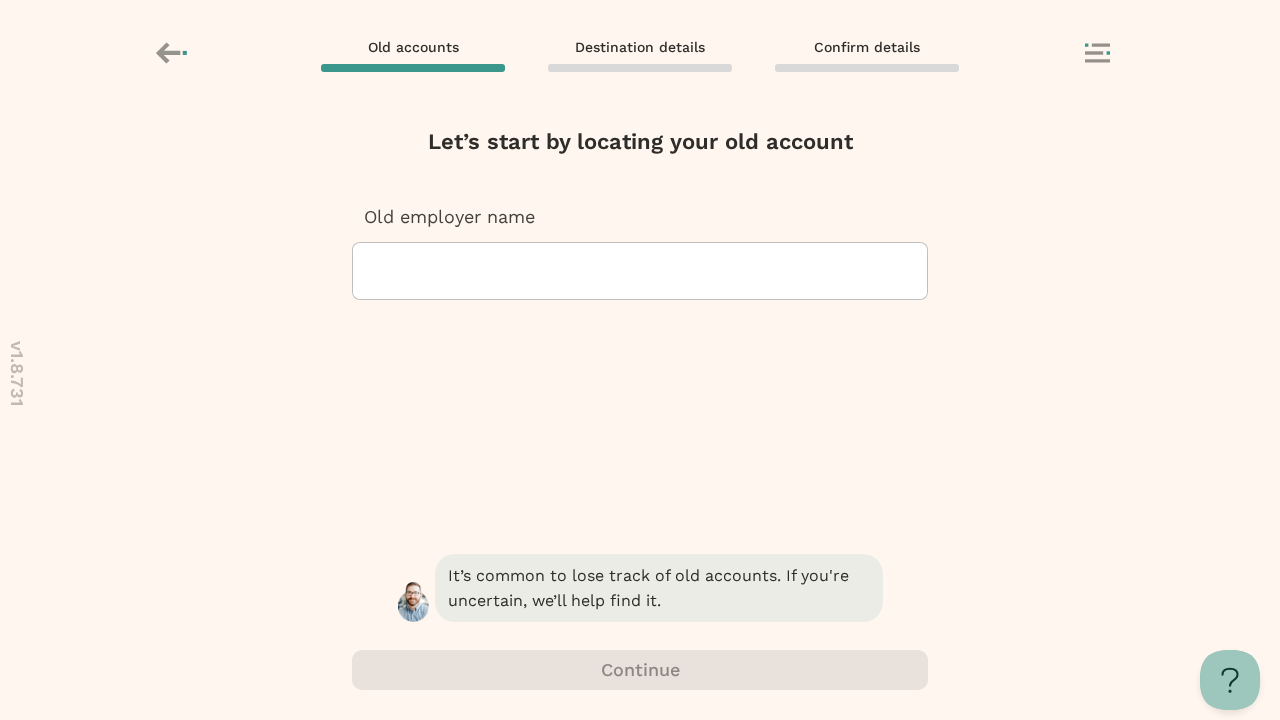 click at bounding box center (371, 271) 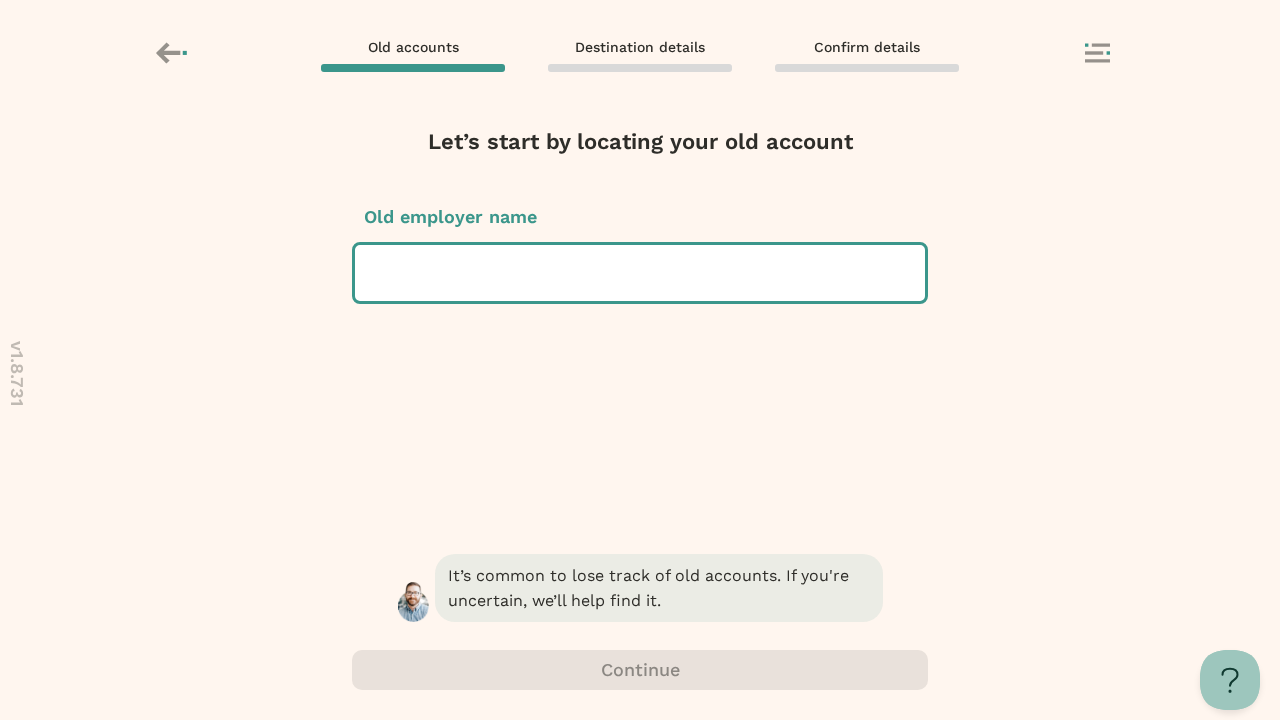 click at bounding box center (373, 273) 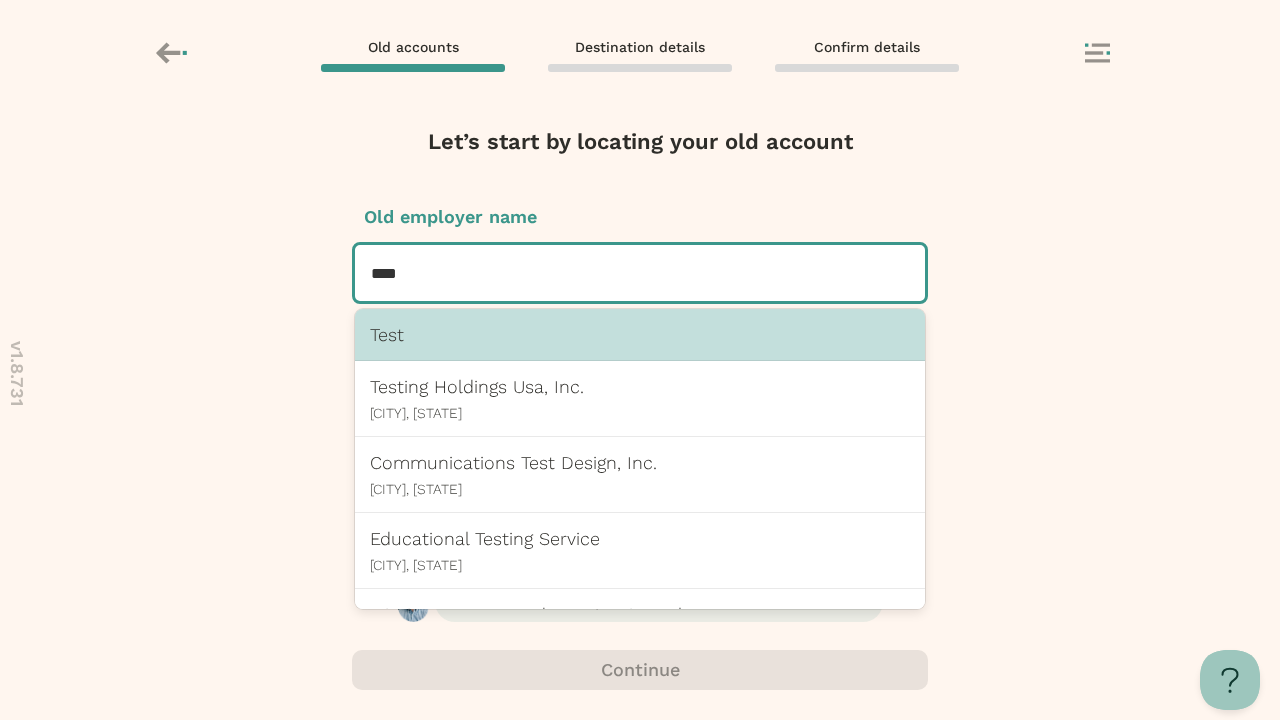 click on "Test" at bounding box center (640, 334) 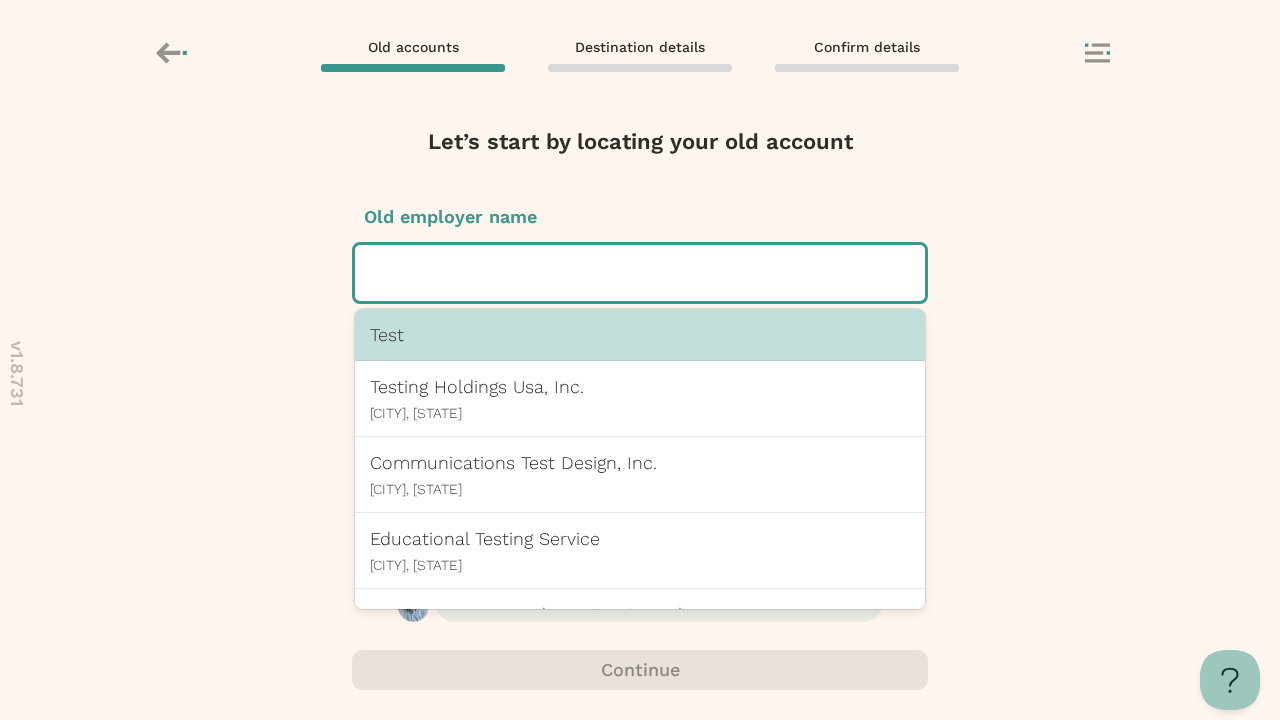 click at bounding box center (640, 670) 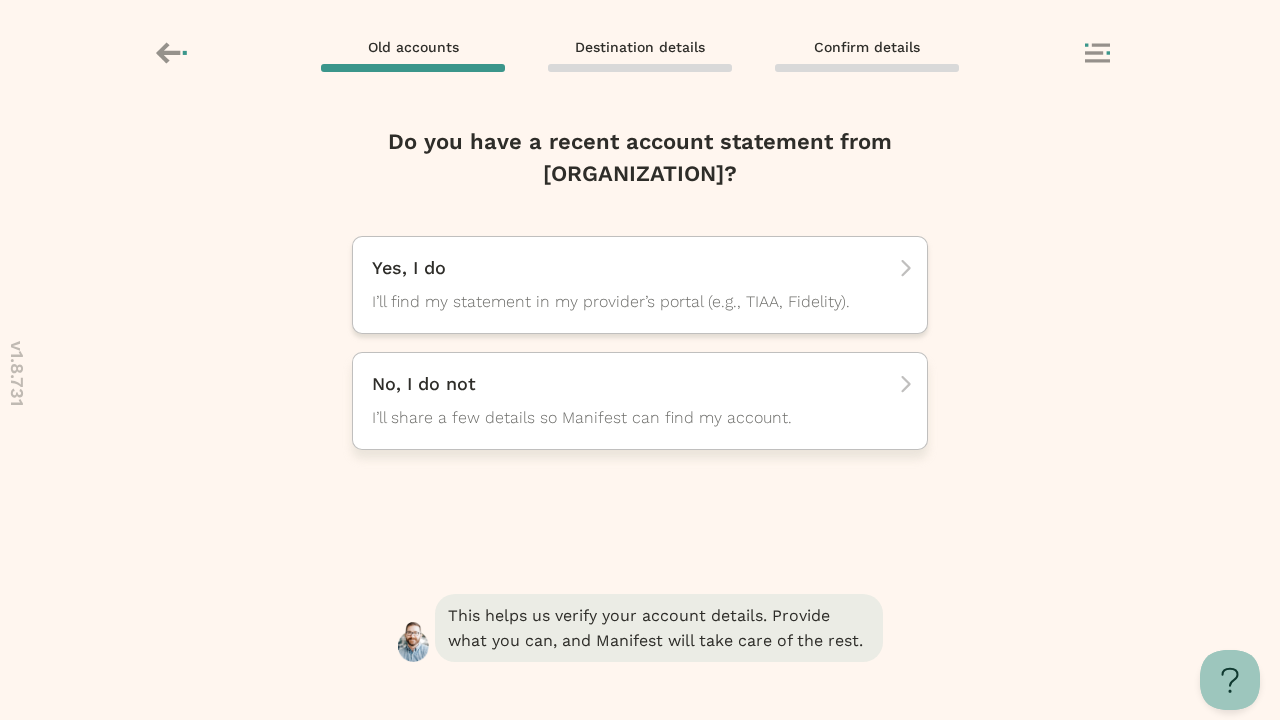 click on "No, I do not I’ll share a few details so Manifest can find my account." at bounding box center [633, 401] 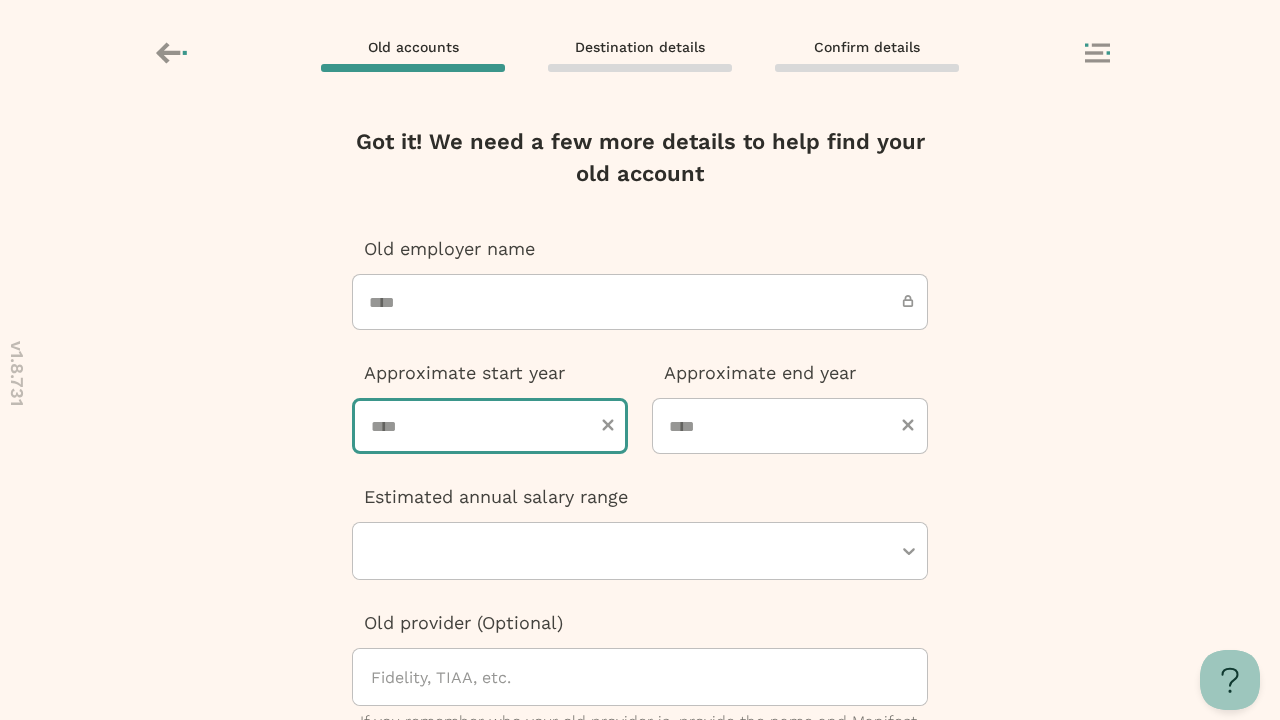 click at bounding box center (490, 426) 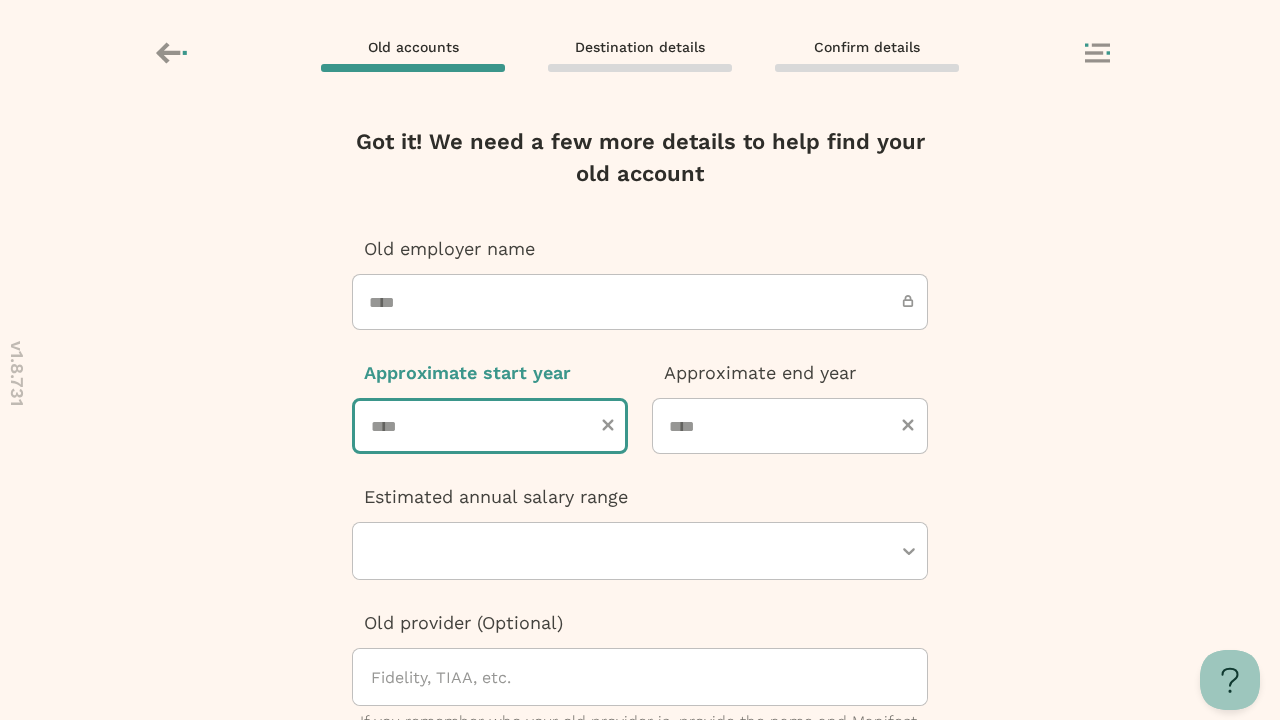 type on "****" 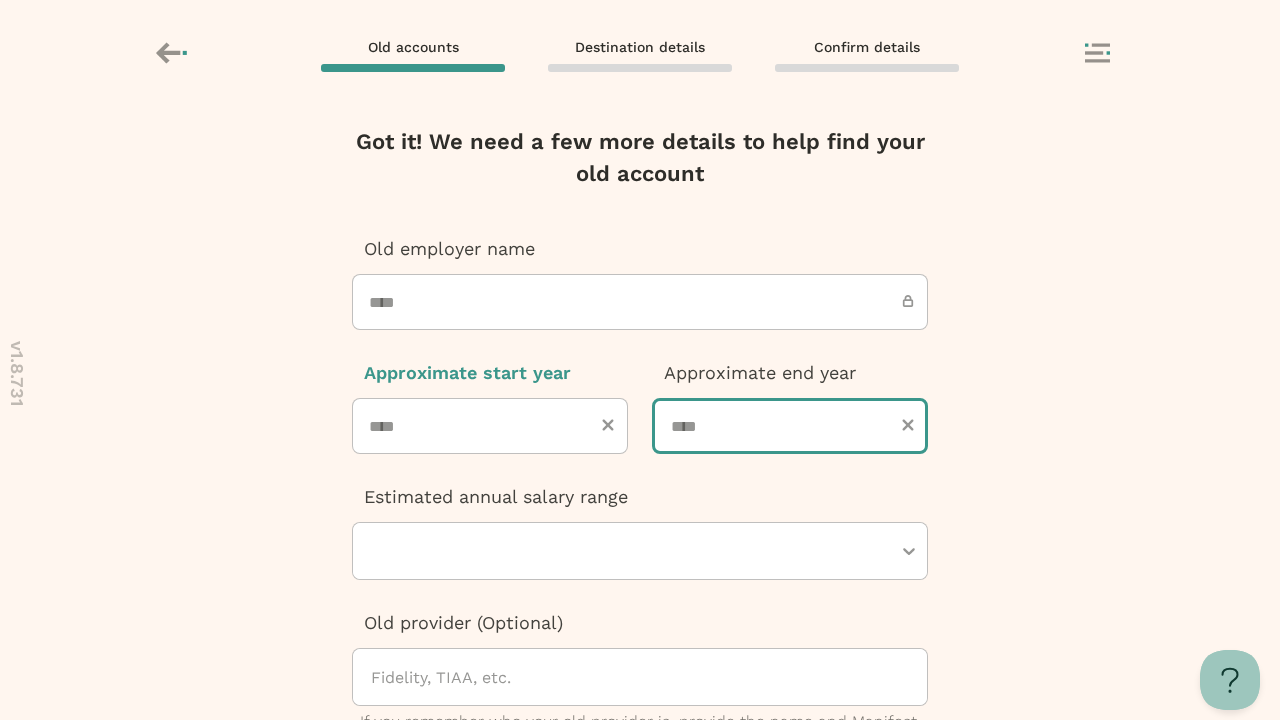 click at bounding box center [790, 426] 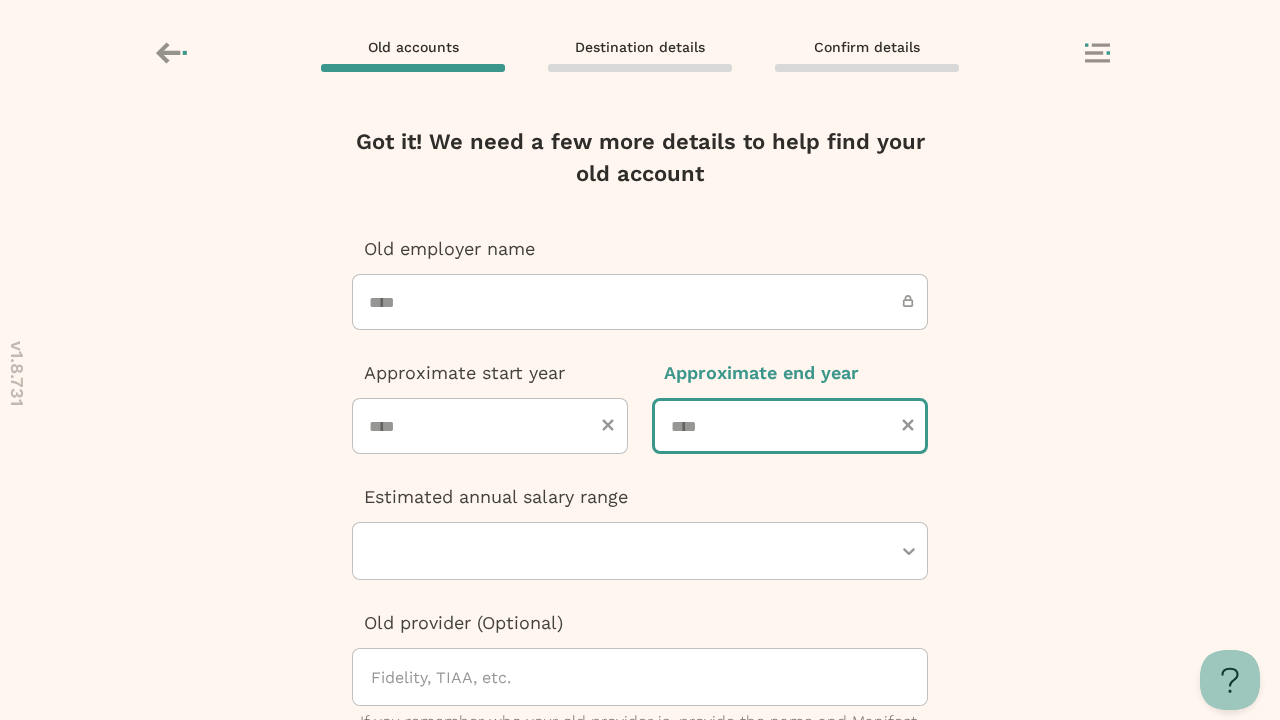 type on "****" 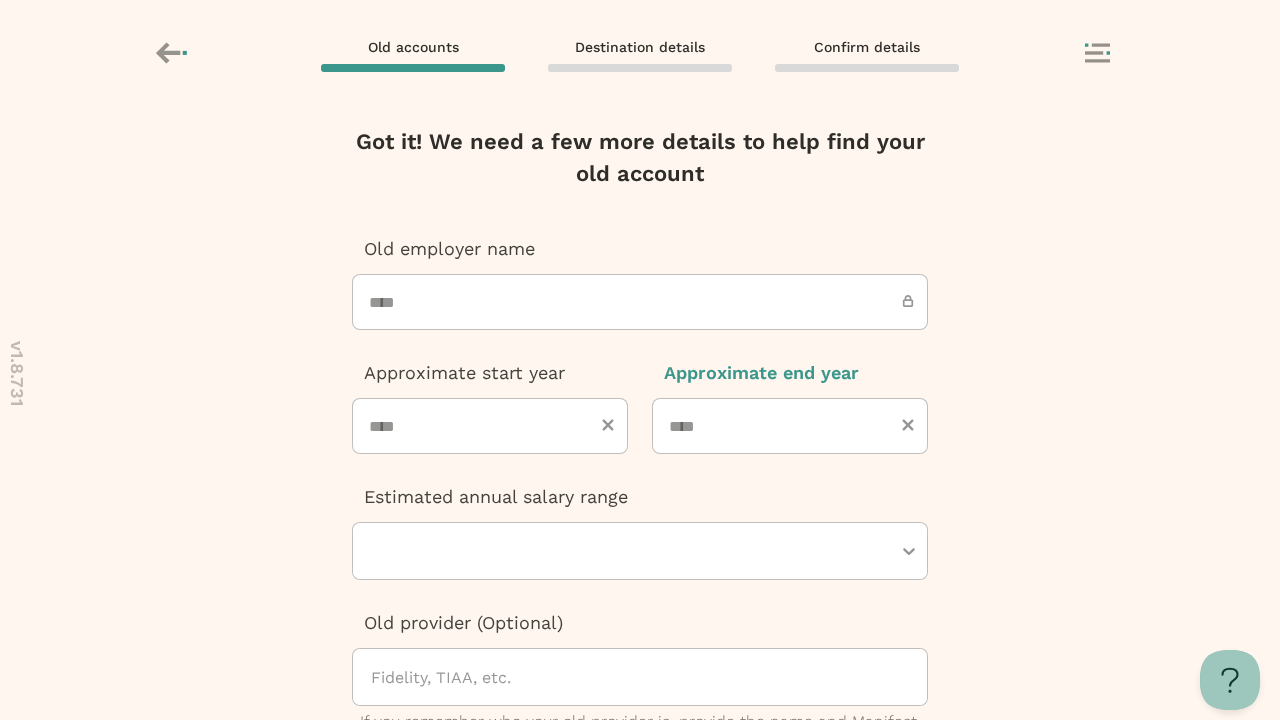 click at bounding box center (630, 551) 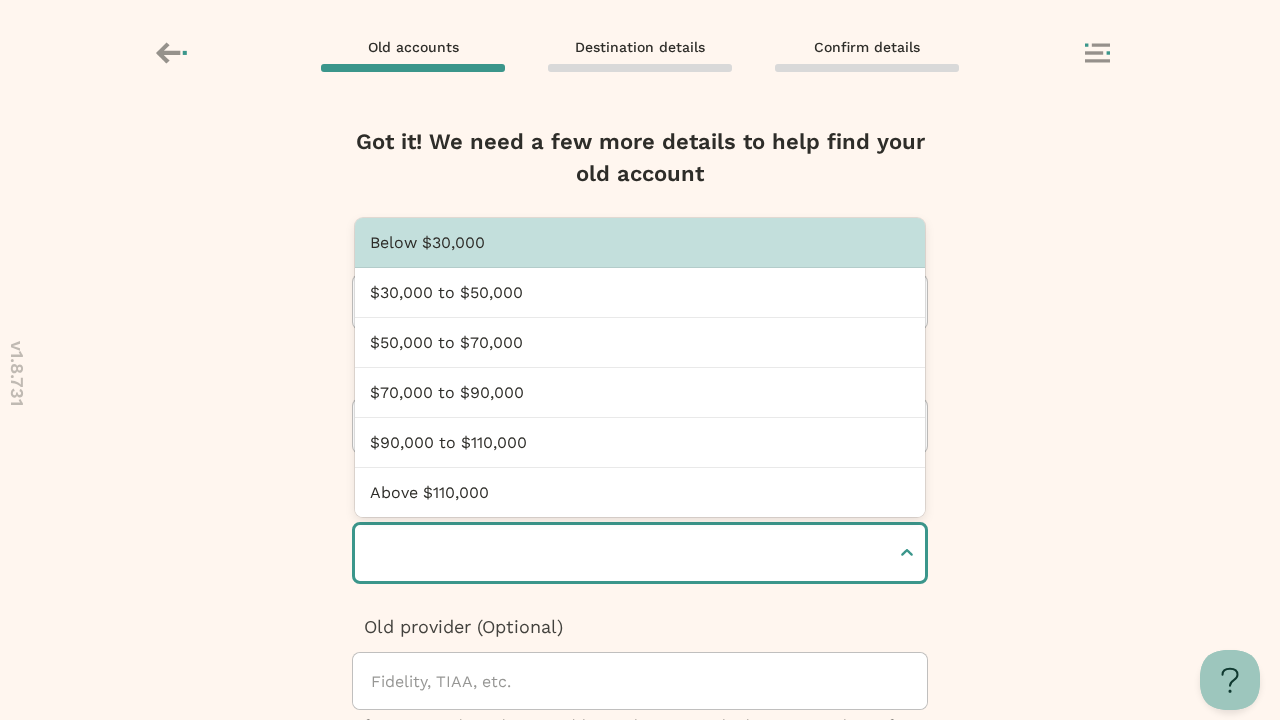 click at bounding box center [373, 553] 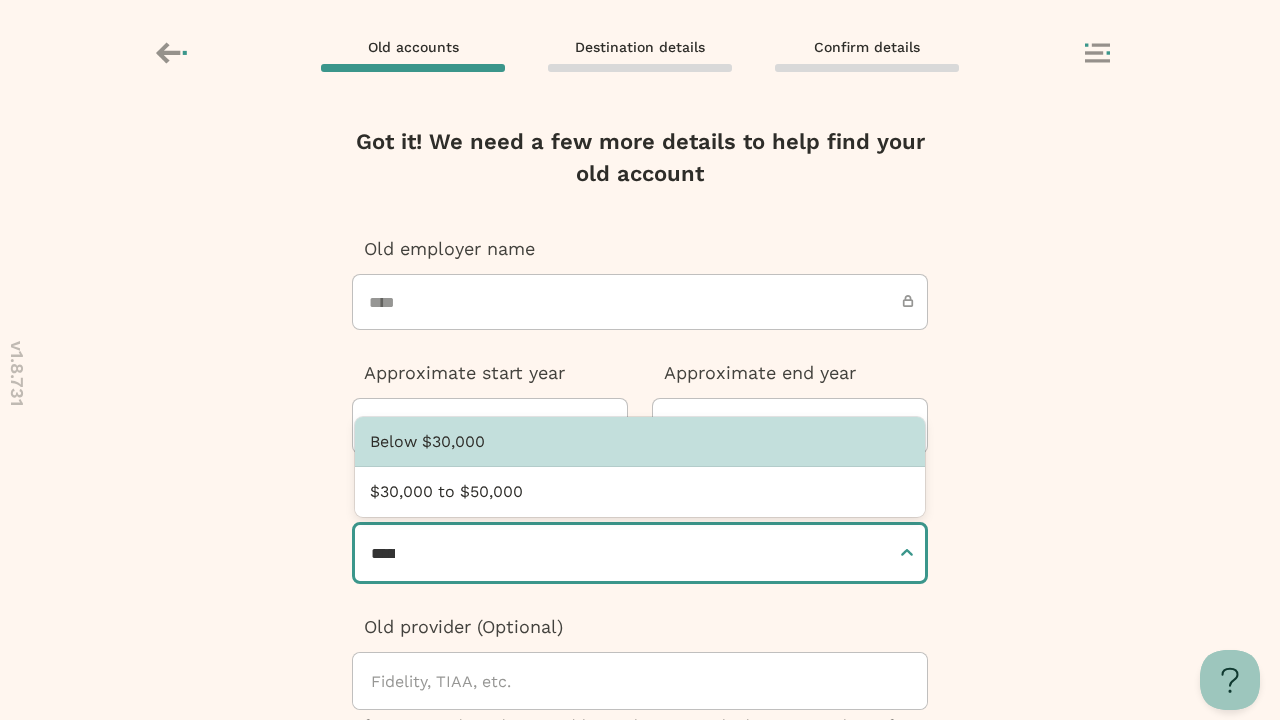 type on "**********" 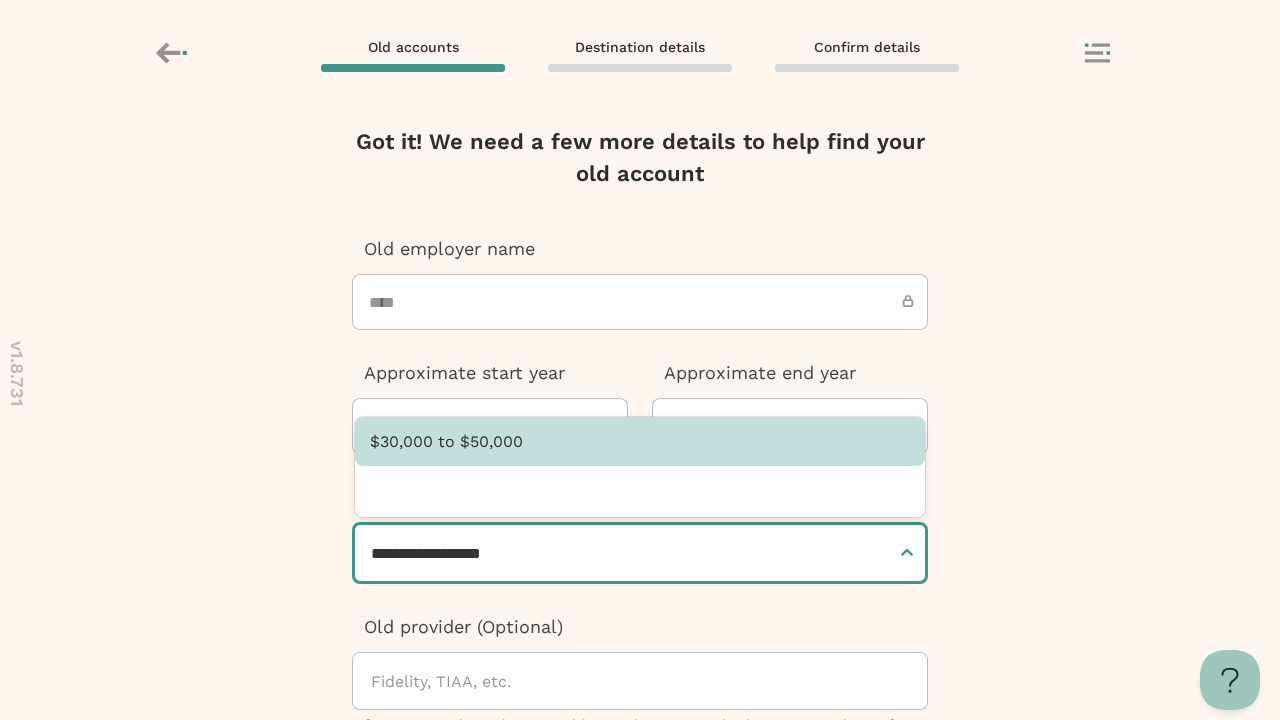 type 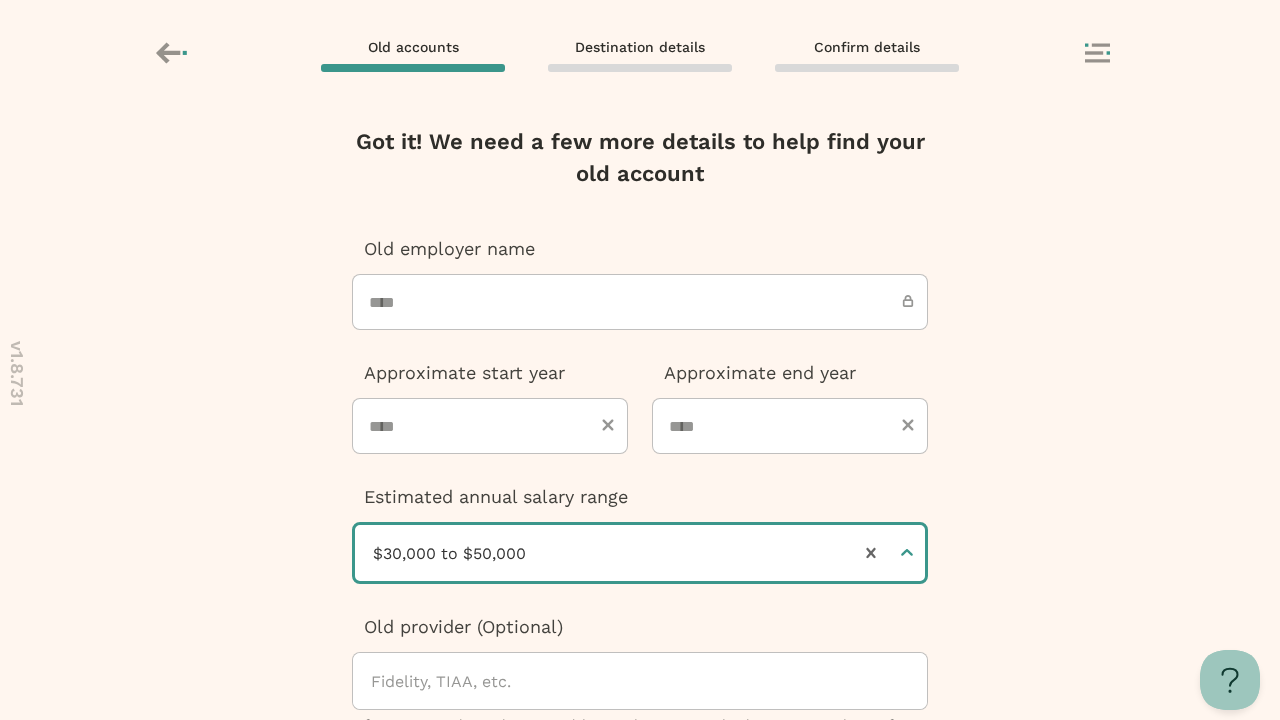 click at bounding box center [648, 681] 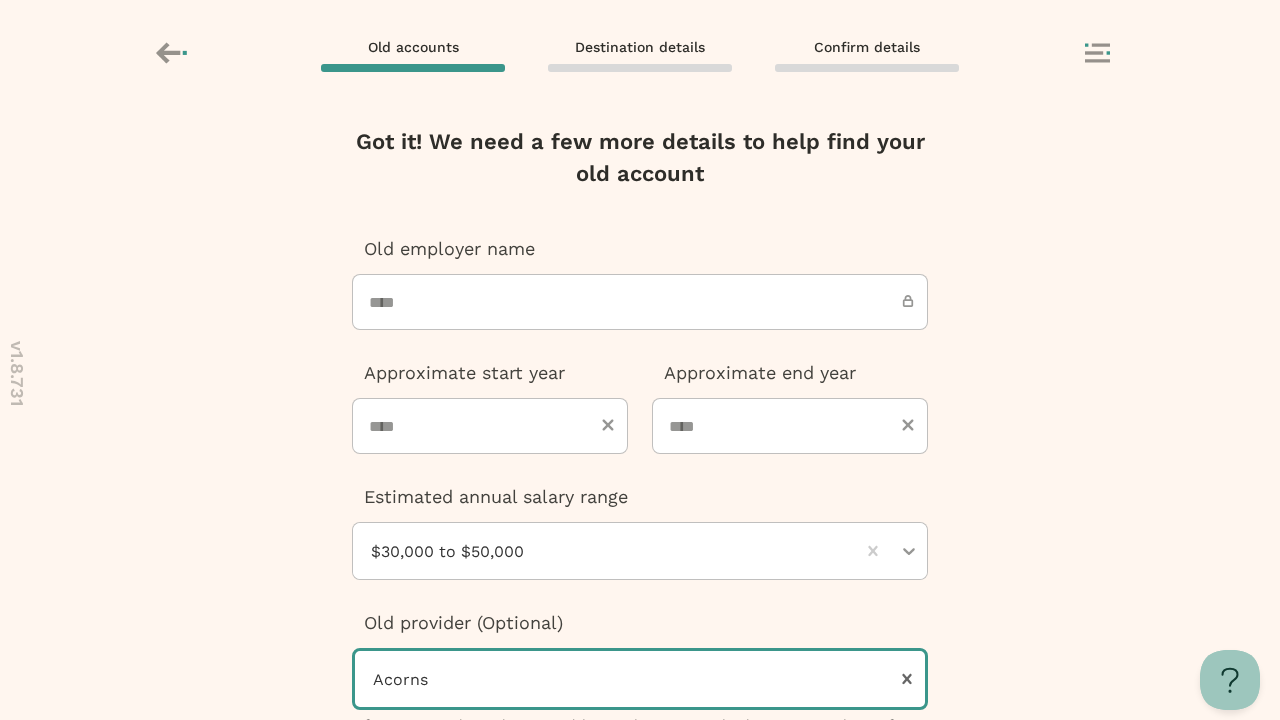 click at bounding box center [630, 859] 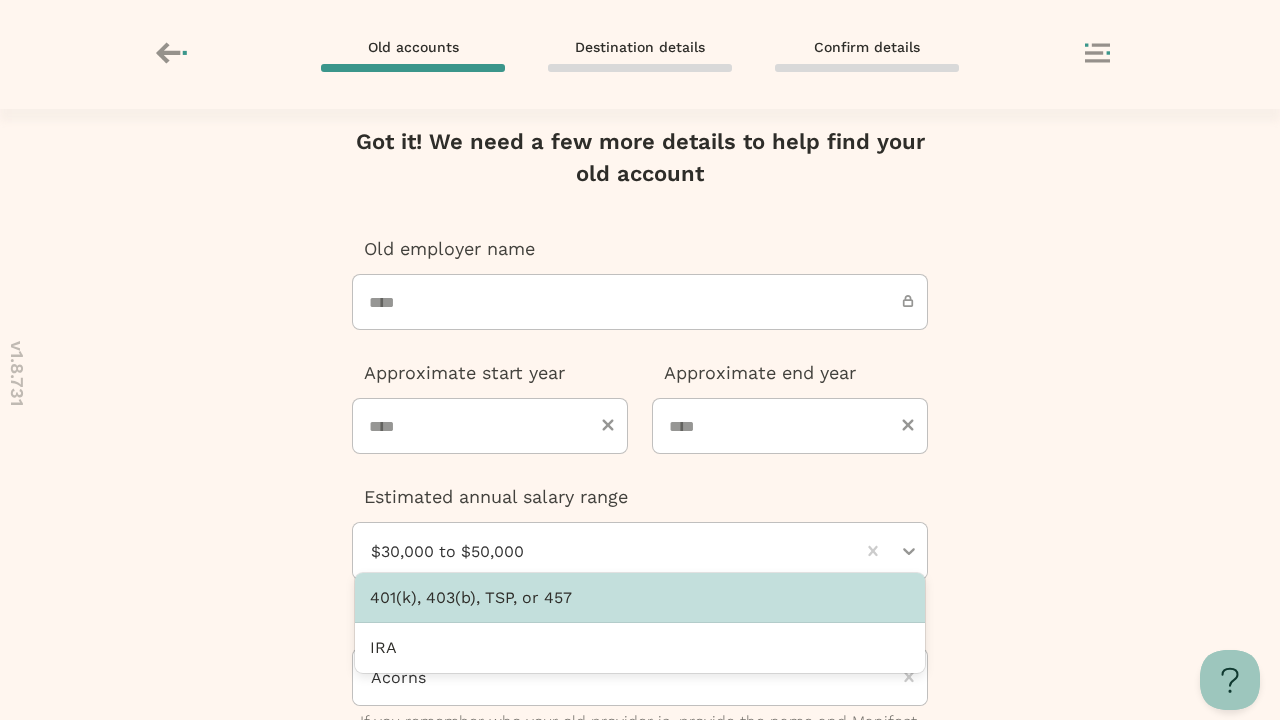 scroll, scrollTop: 320, scrollLeft: 0, axis: vertical 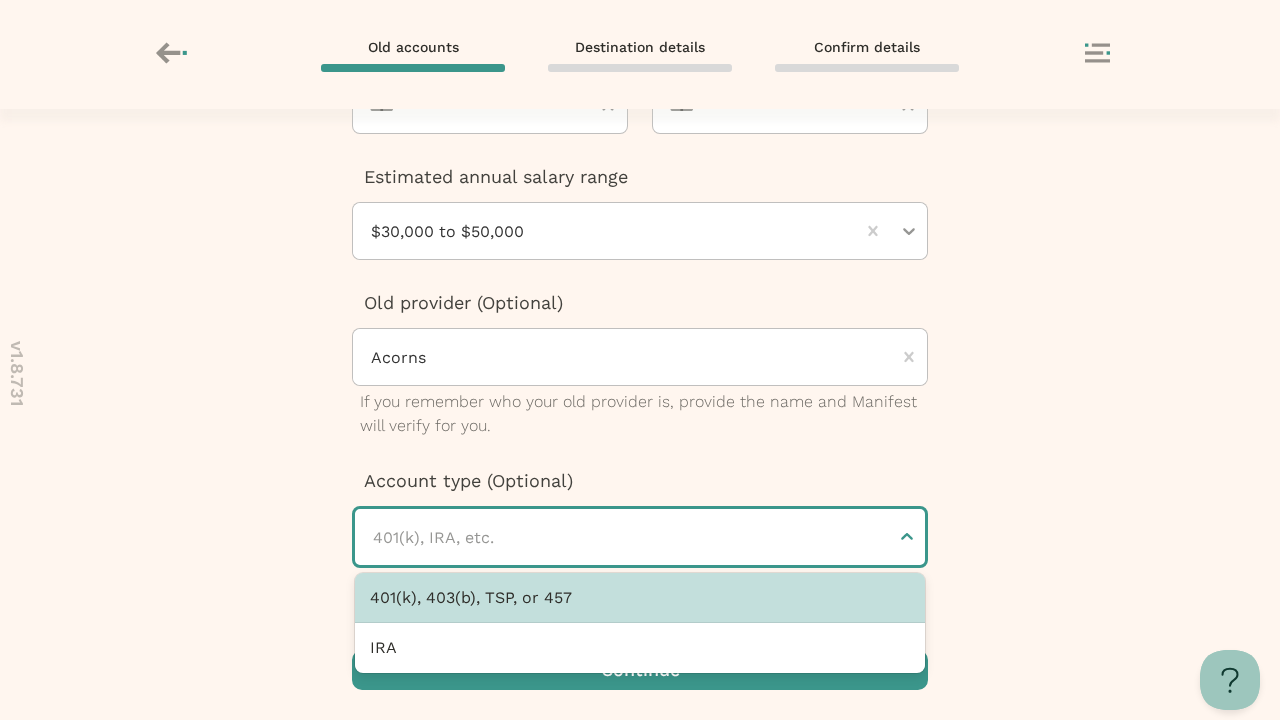click at bounding box center [640, 670] 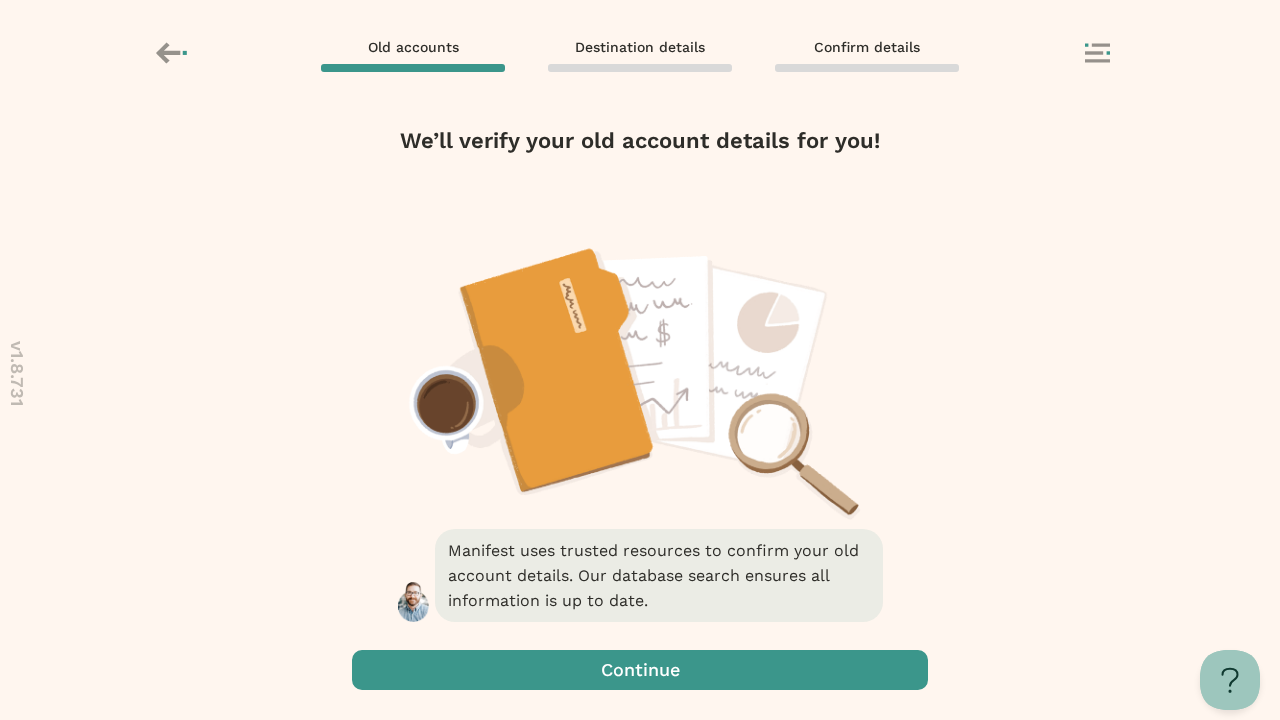 scroll, scrollTop: 0, scrollLeft: 0, axis: both 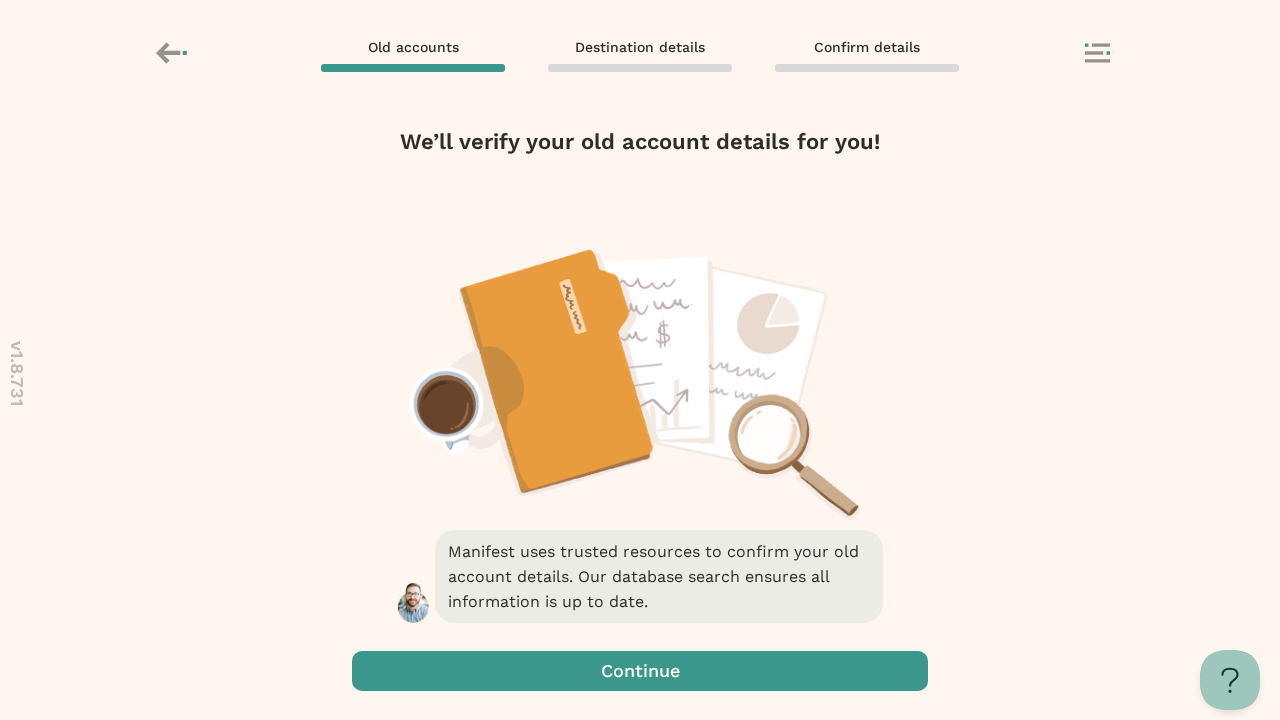 click at bounding box center (640, 671) 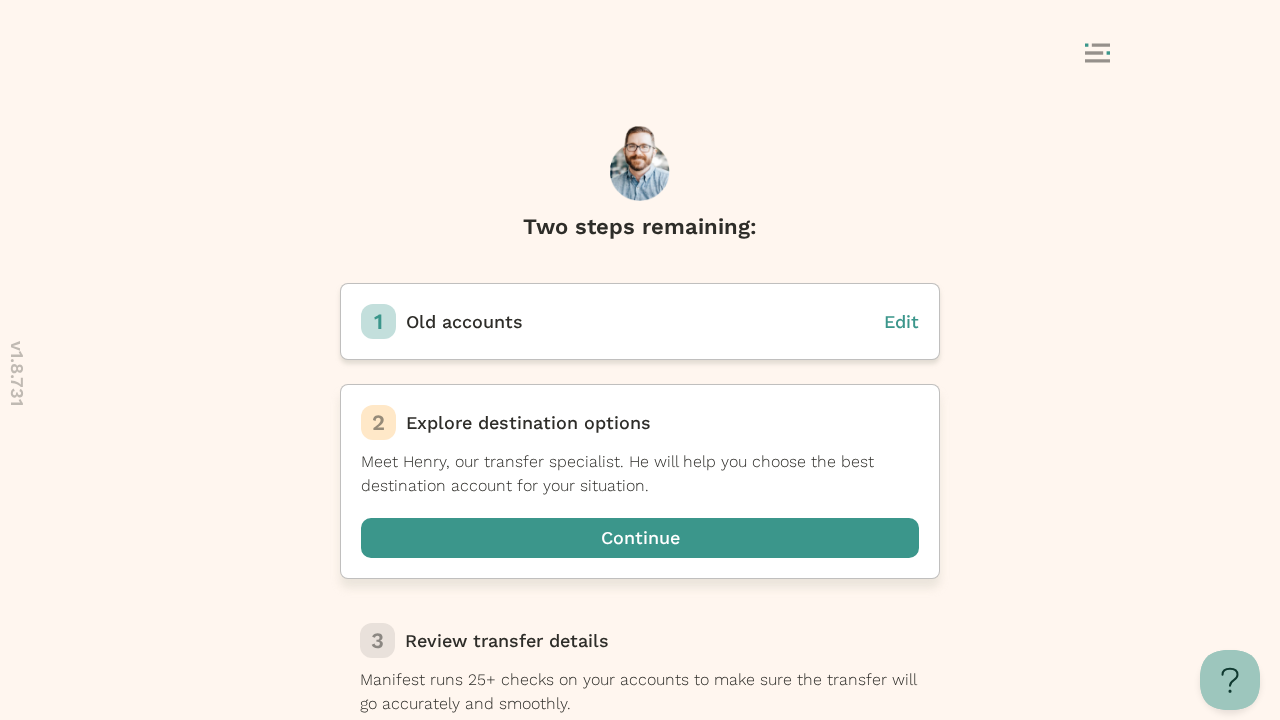 click at bounding box center (640, 538) 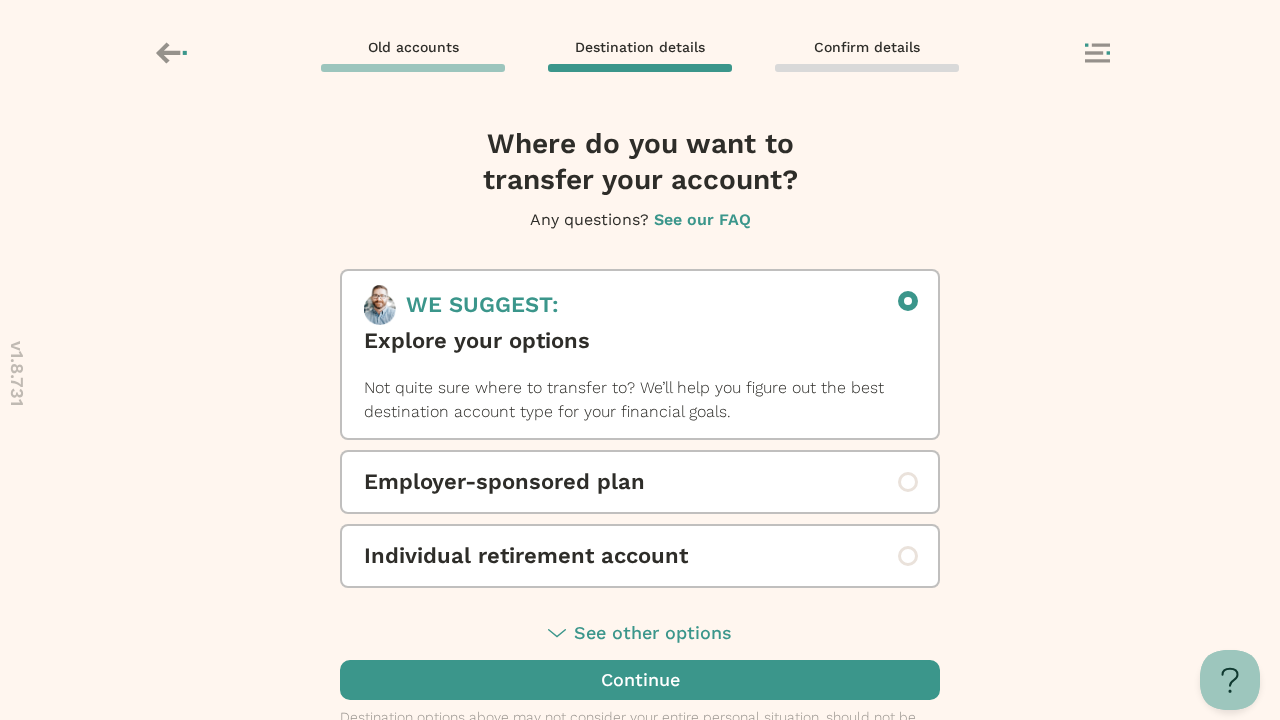 click on "Individual retirement account" at bounding box center (640, 556) 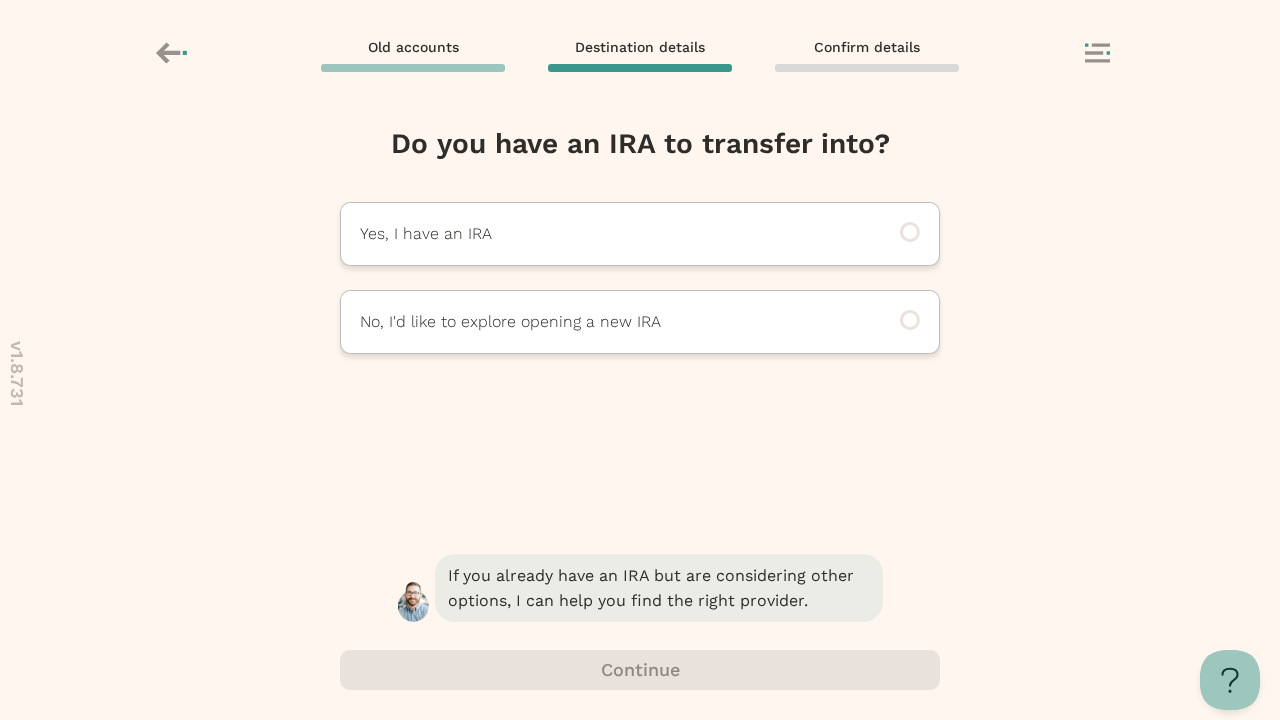 scroll, scrollTop: 0, scrollLeft: 0, axis: both 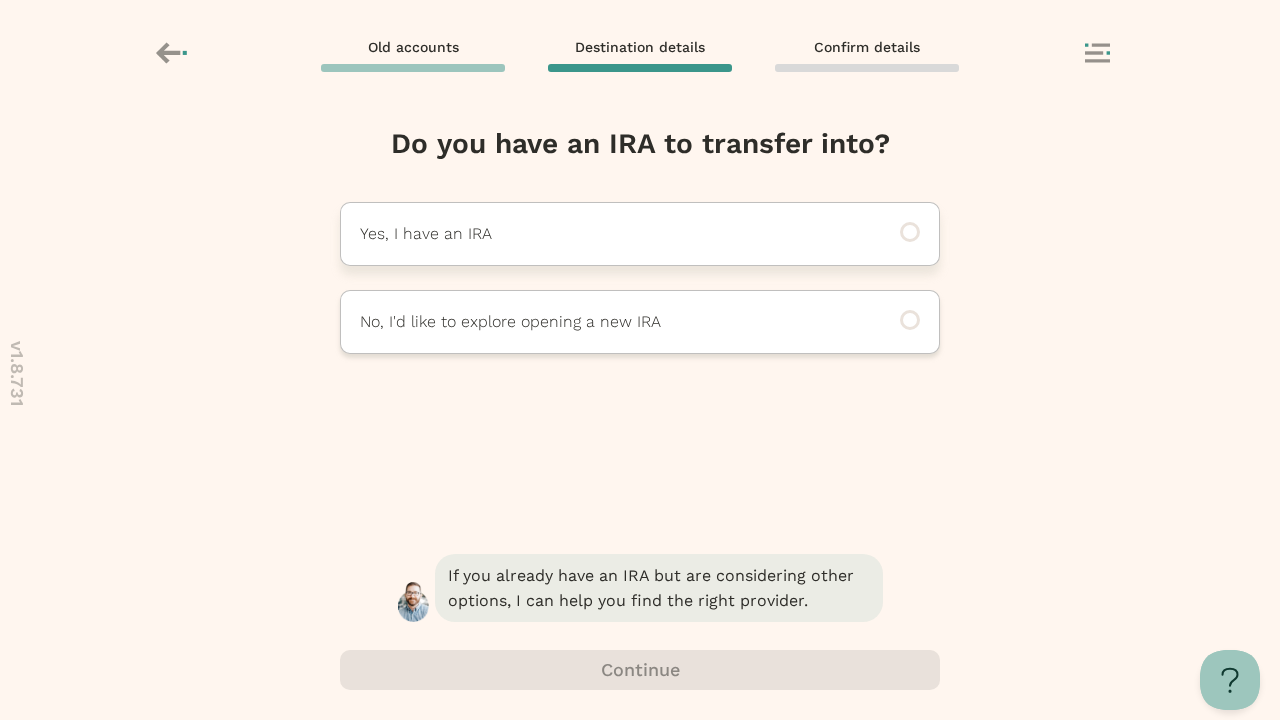 click on "Yes, I have an IRA" at bounding box center [612, 234] 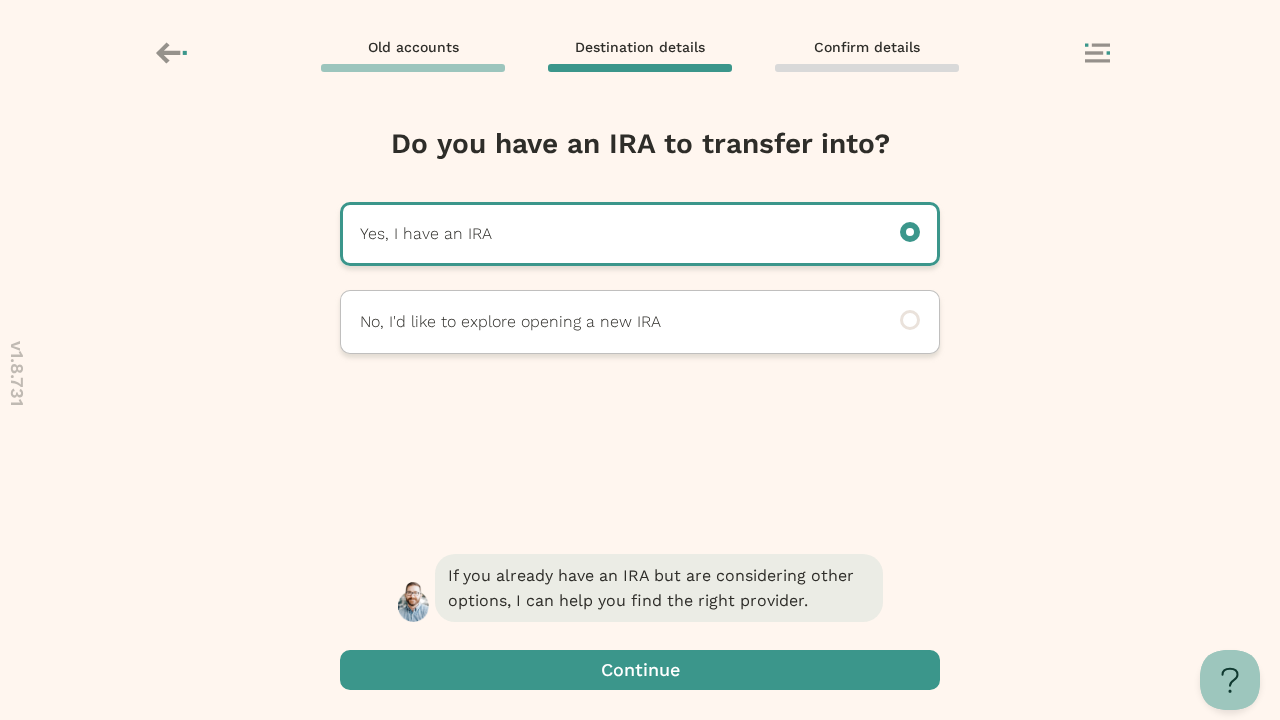 click at bounding box center [640, 670] 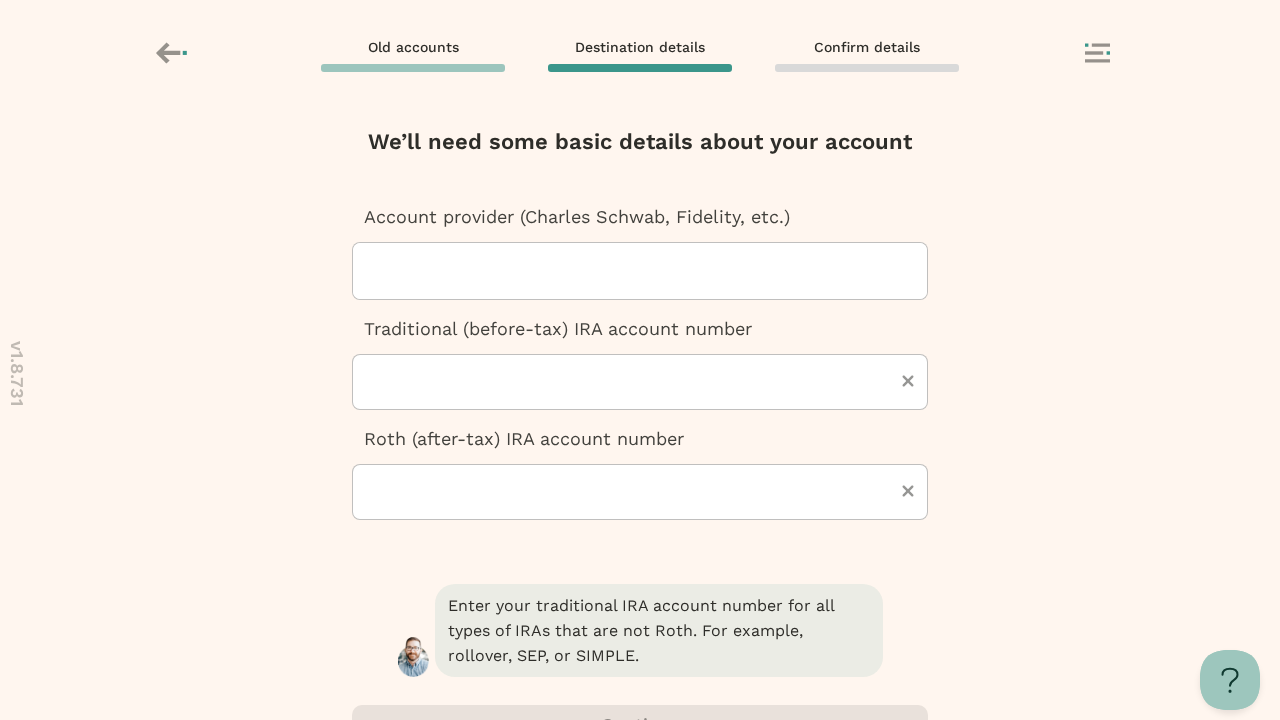 click at bounding box center (648, 271) 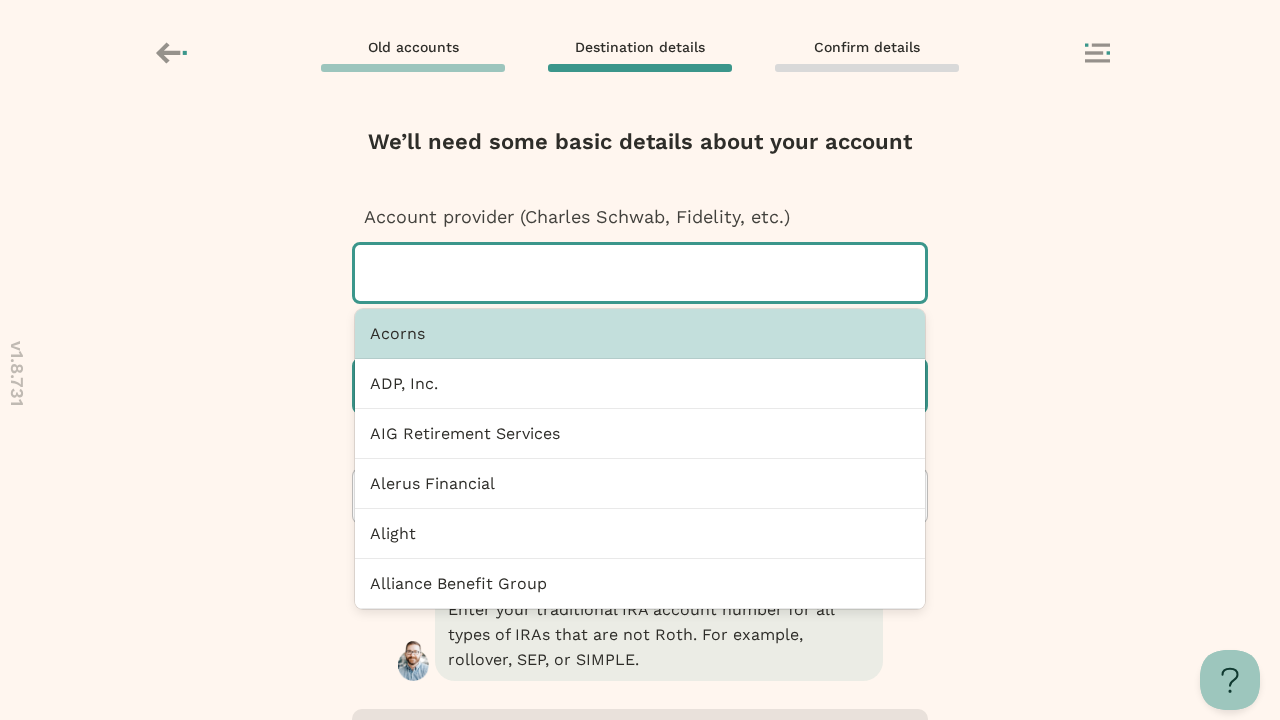 click at bounding box center (640, 386) 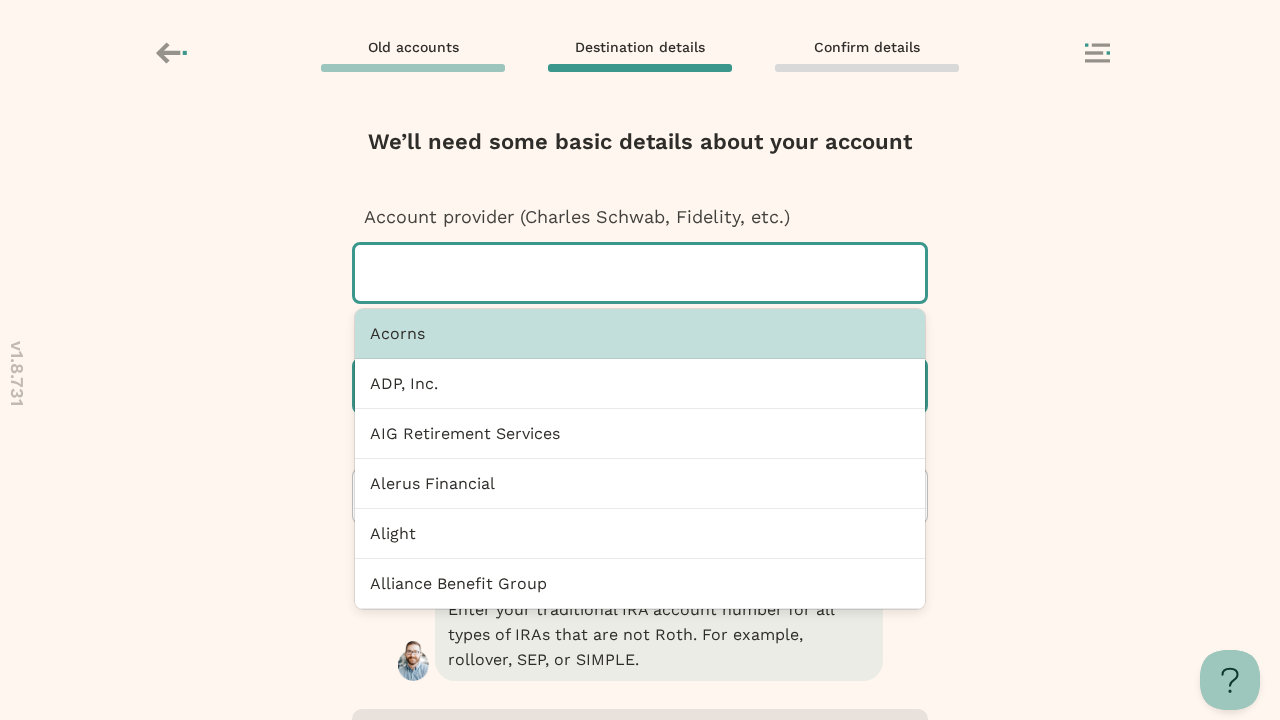 click at bounding box center (640, 386) 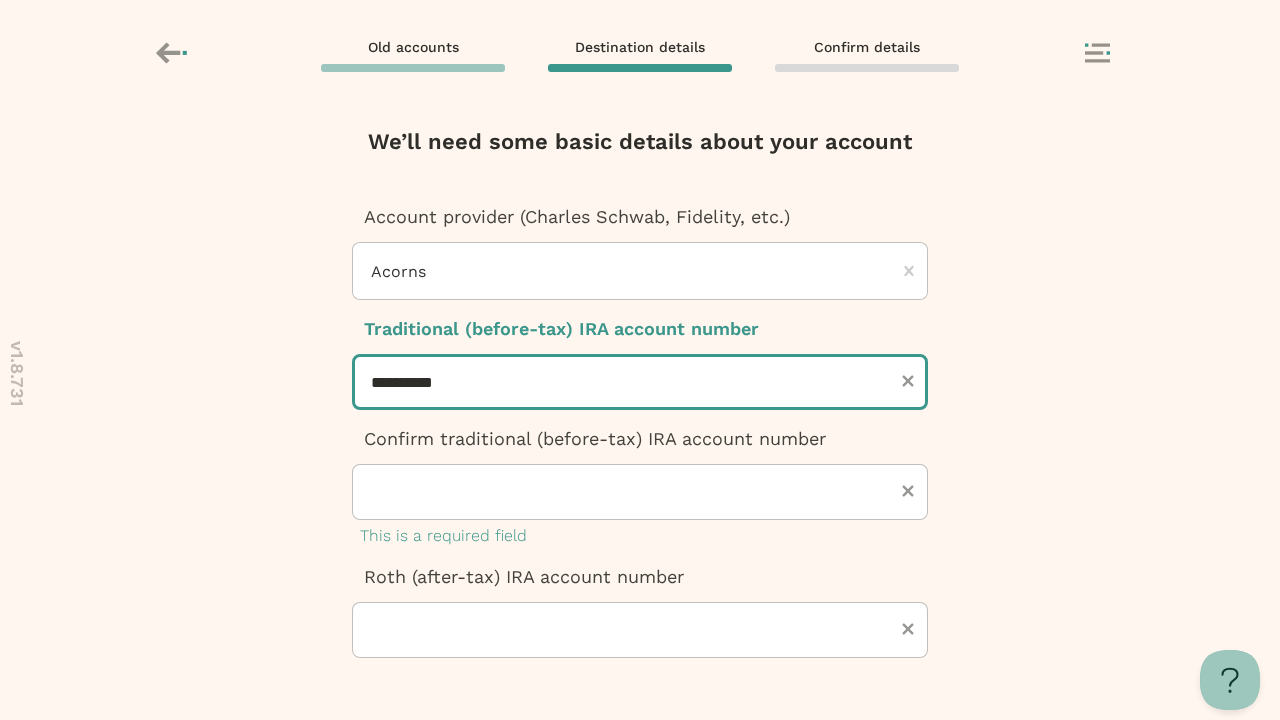 type on "**********" 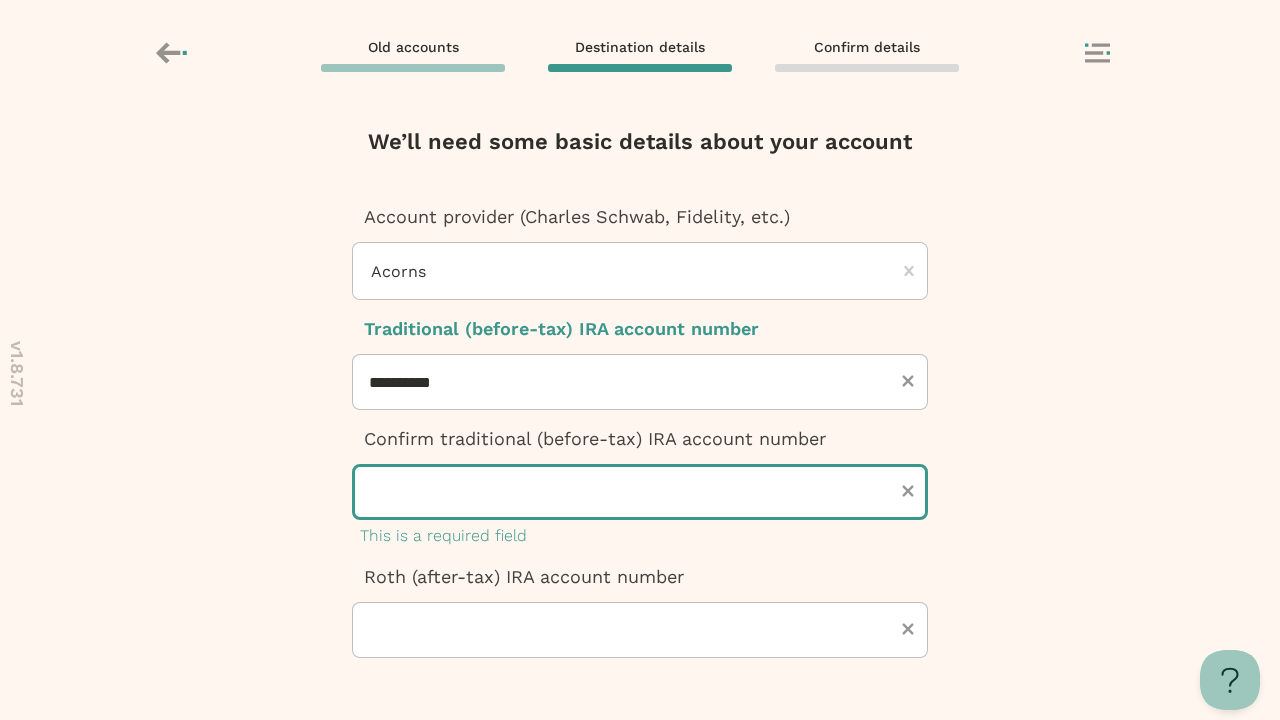click at bounding box center [640, 492] 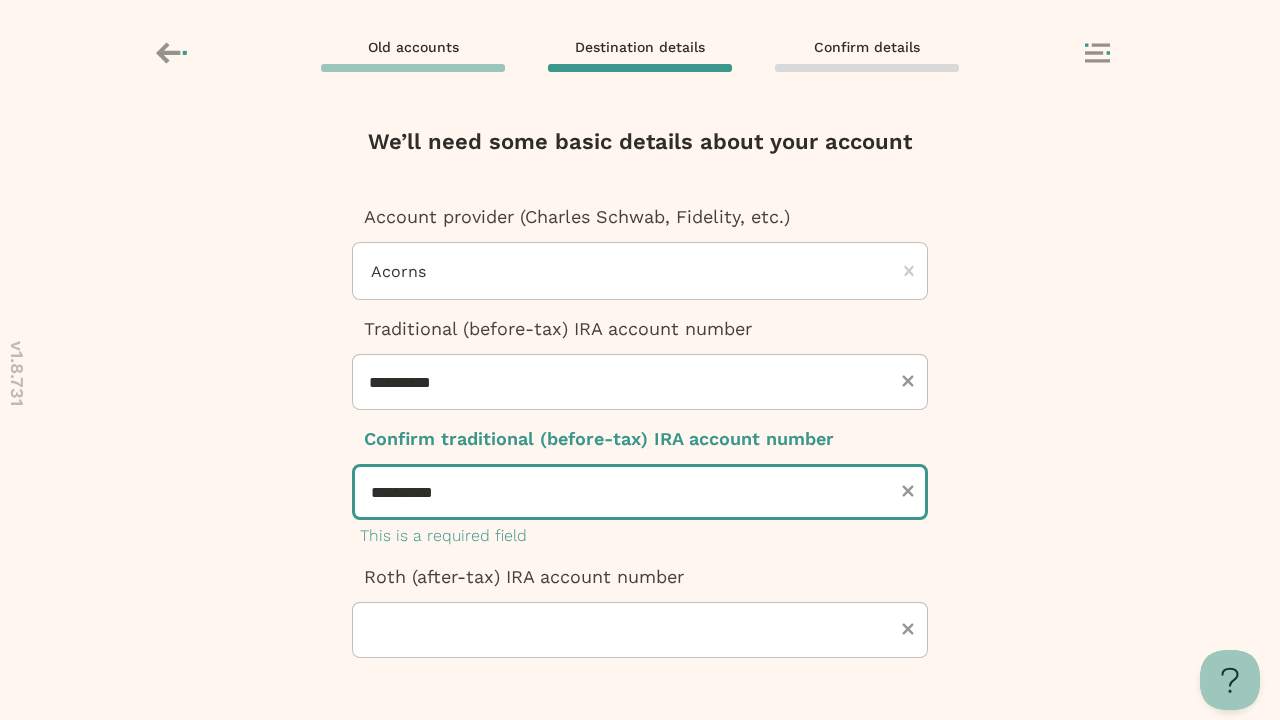 type on "**********" 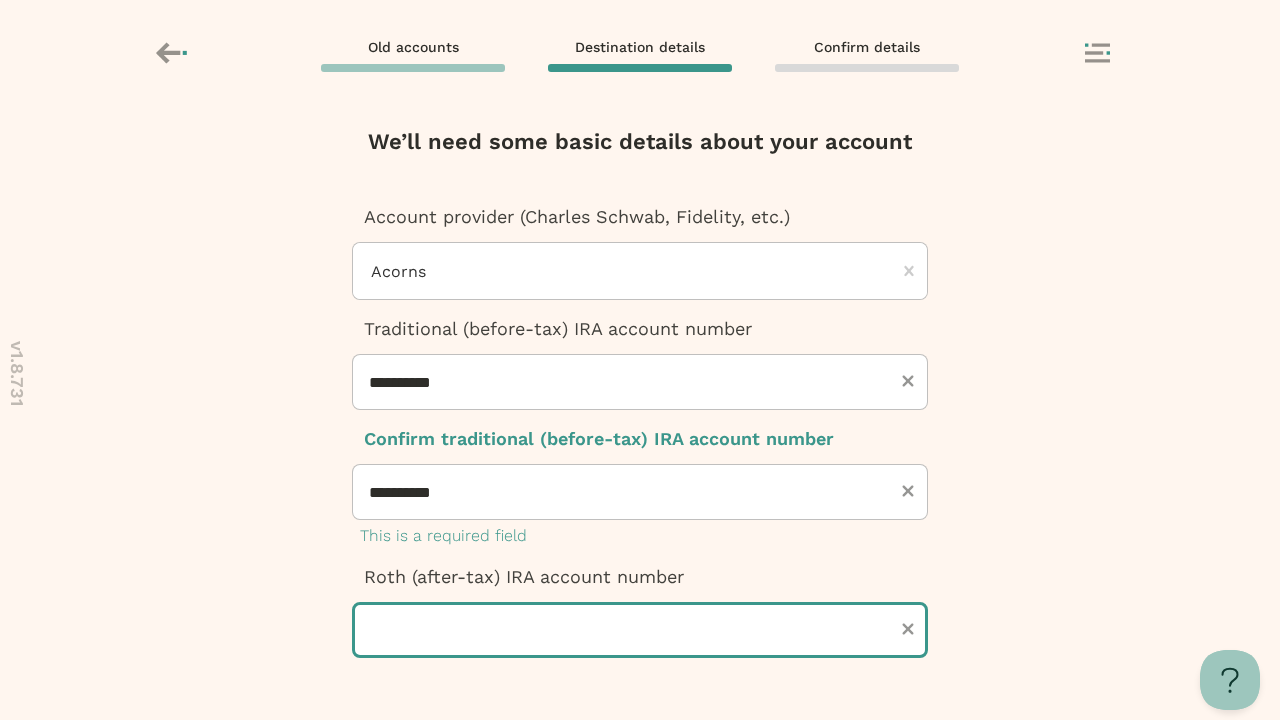 click at bounding box center [640, 630] 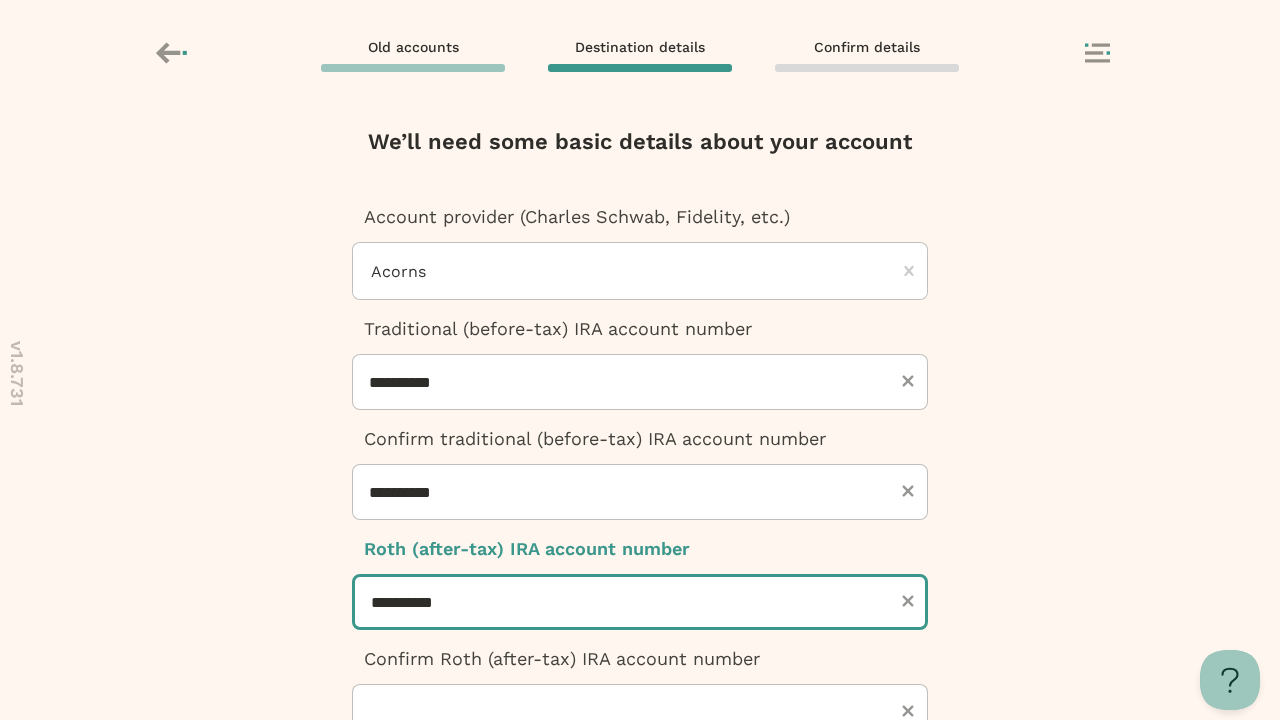 type on "**********" 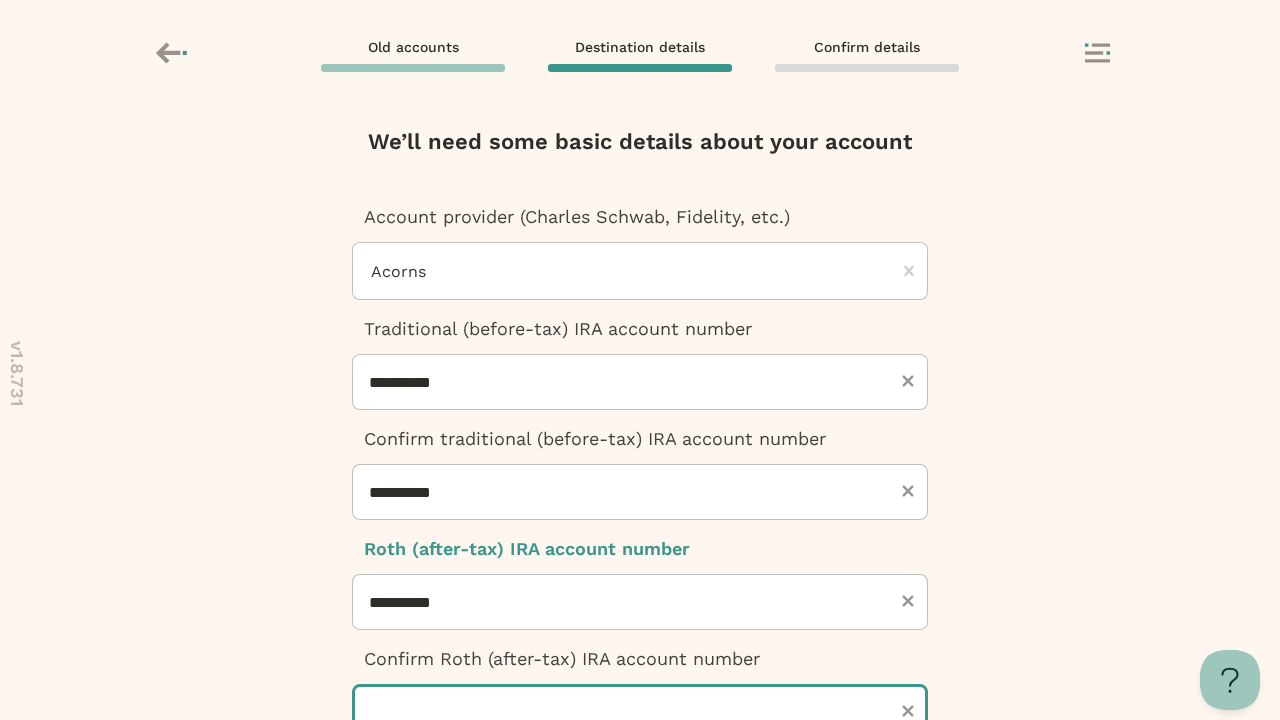 click at bounding box center (640, 712) 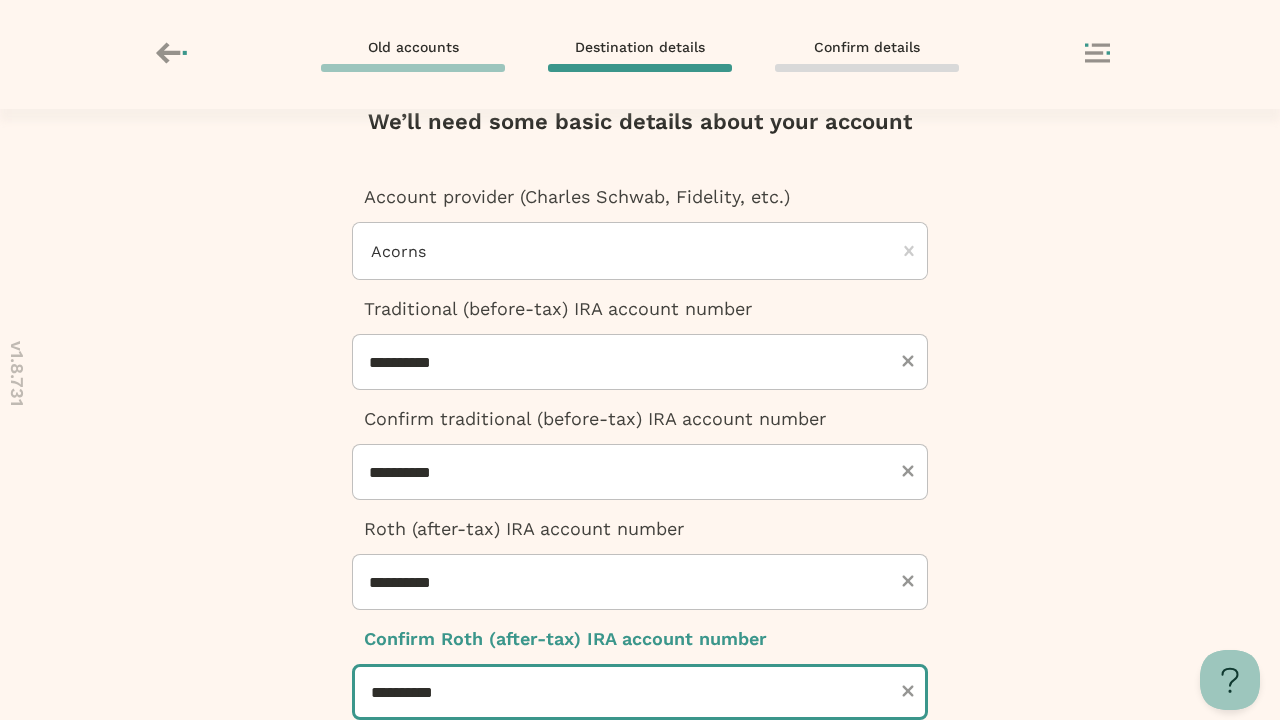 type on "**********" 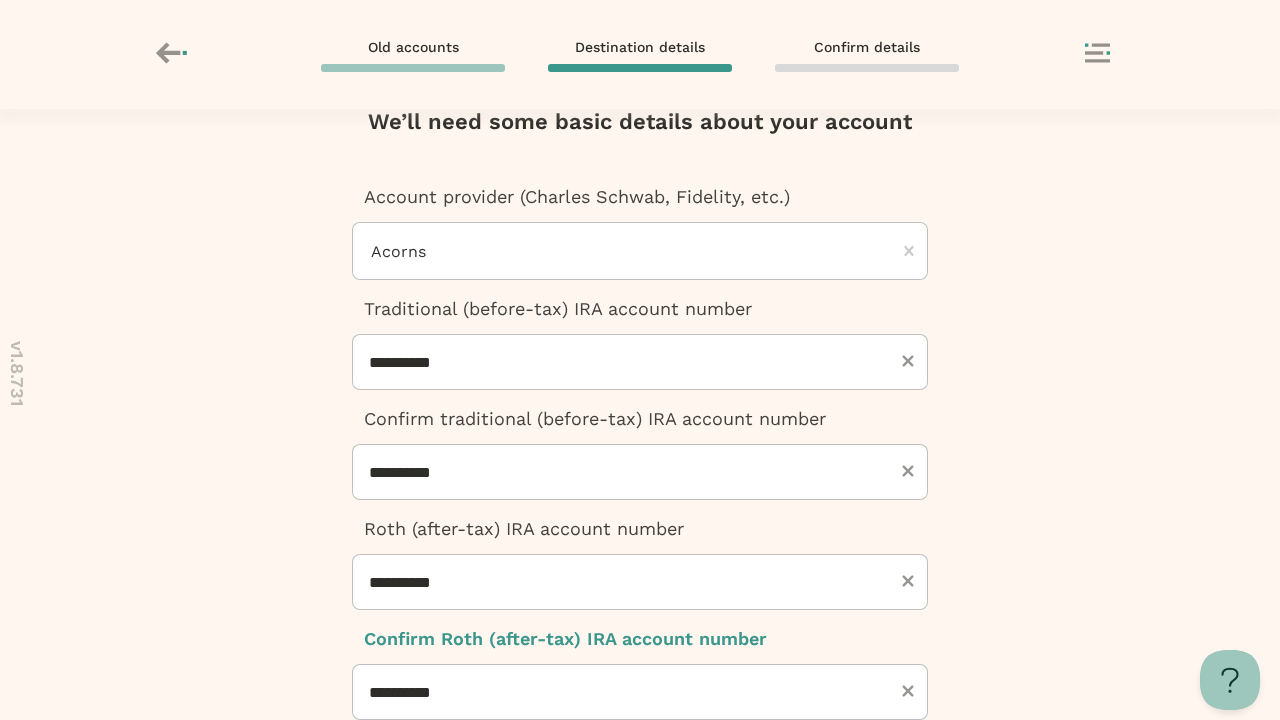 click at bounding box center (640, 953) 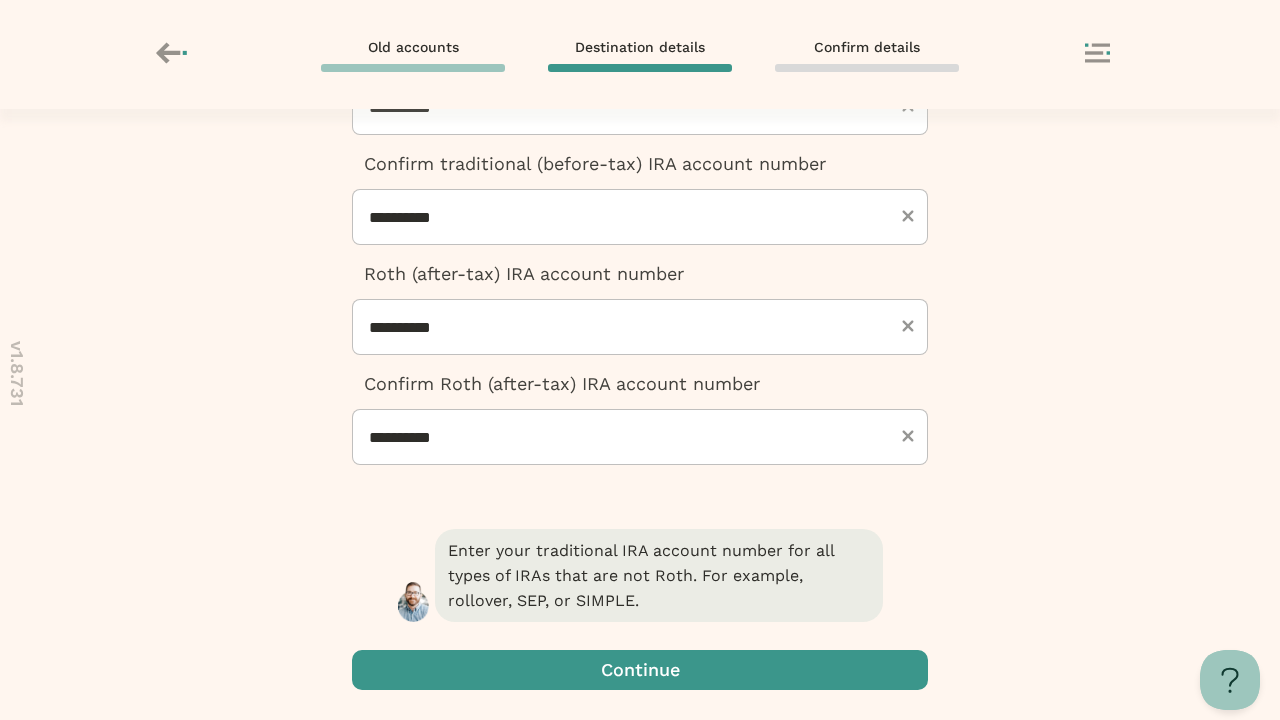 scroll, scrollTop: 0, scrollLeft: 0, axis: both 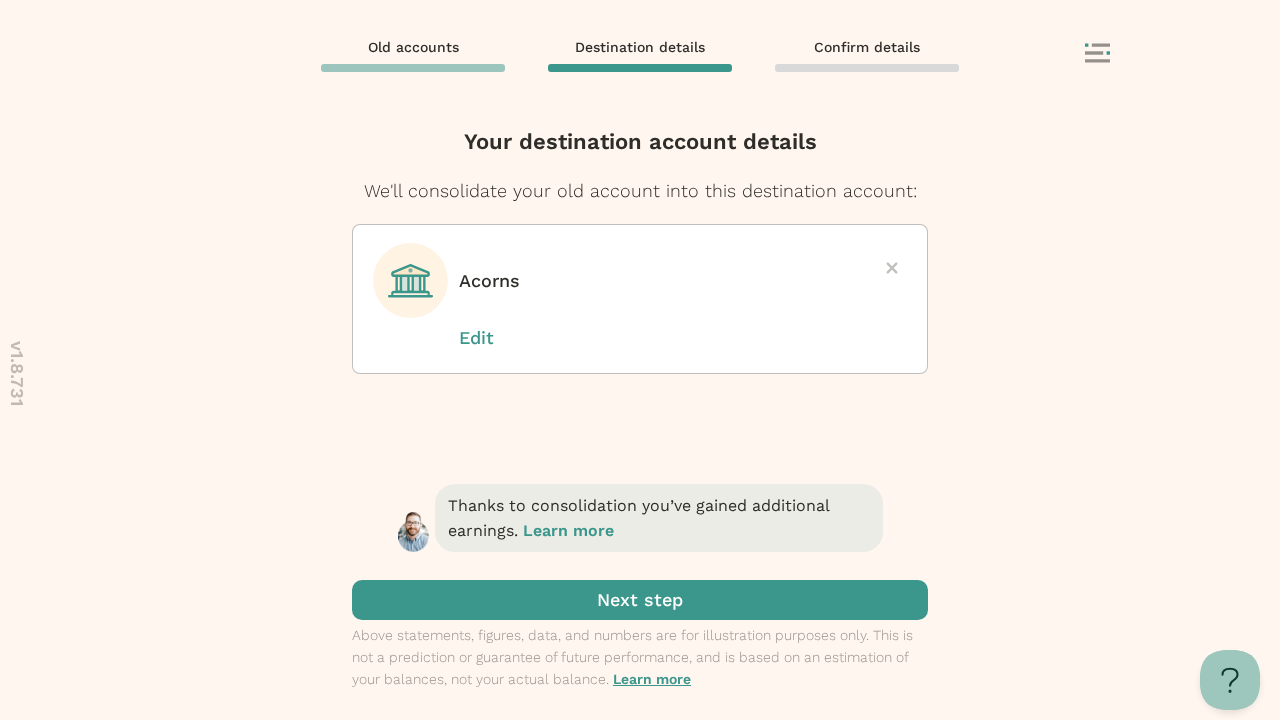 click at bounding box center (640, 600) 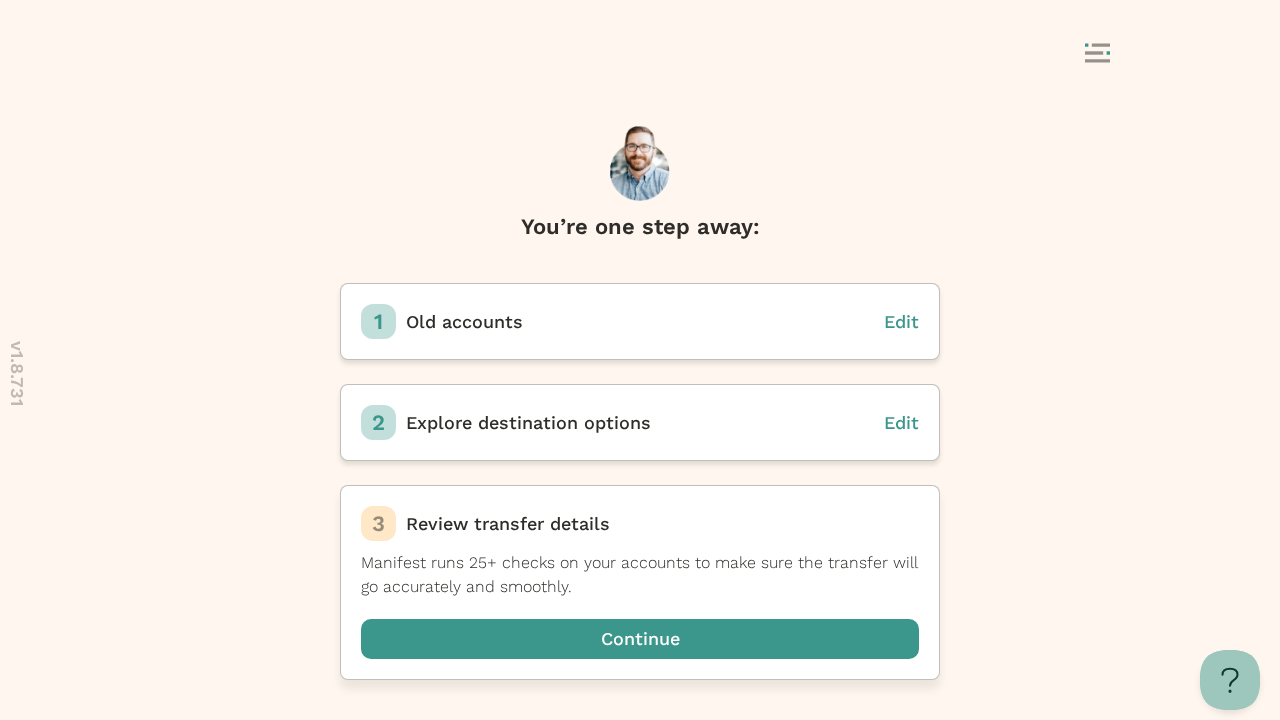 click at bounding box center [640, 639] 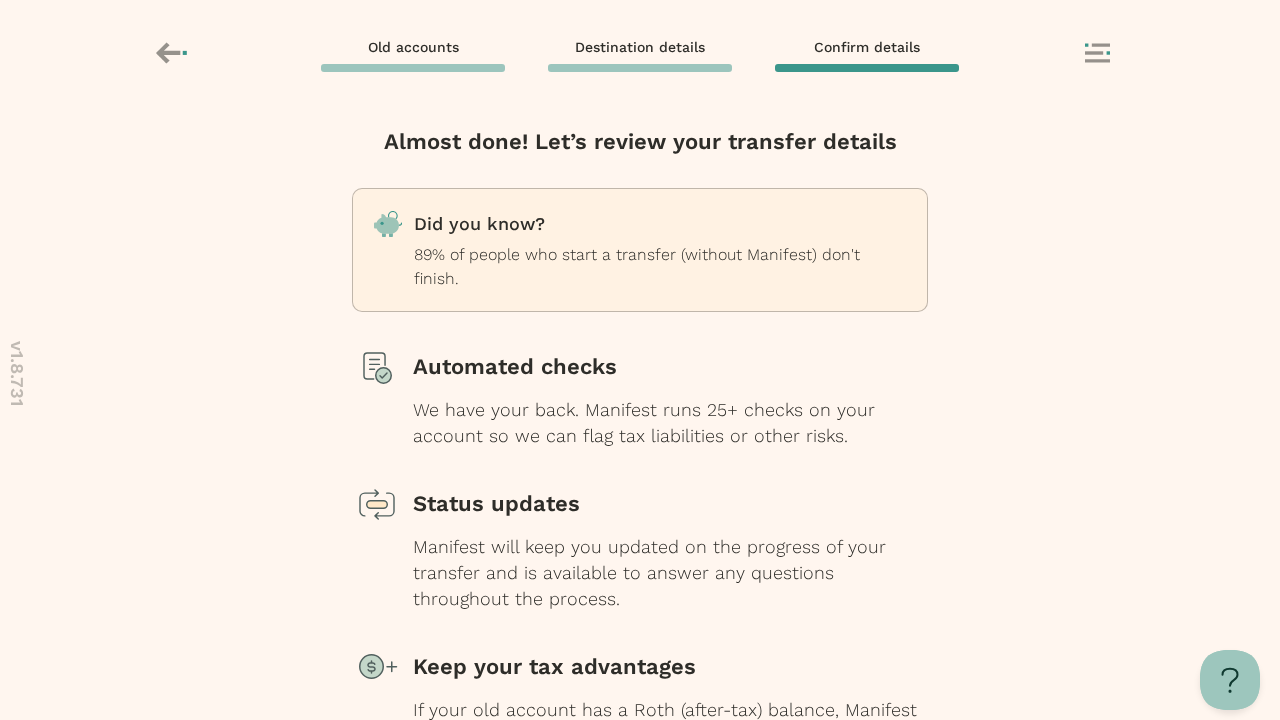 click at bounding box center (640, 799) 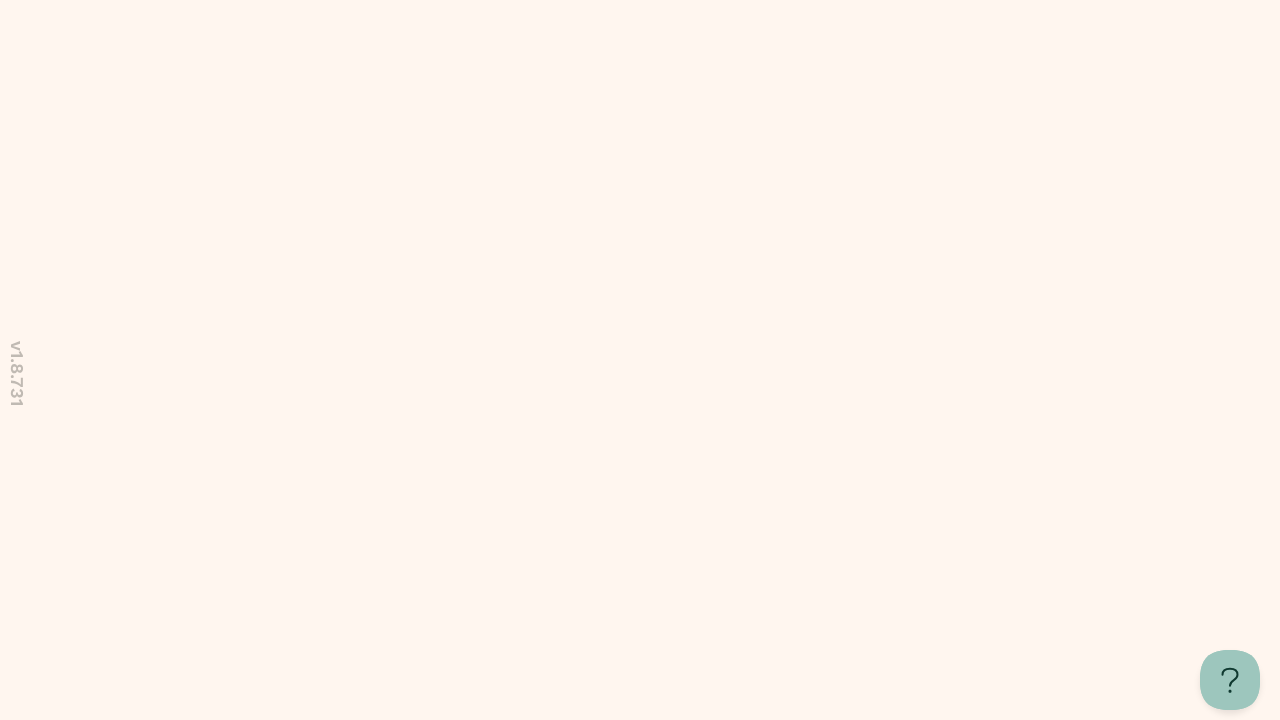 scroll, scrollTop: 0, scrollLeft: 0, axis: both 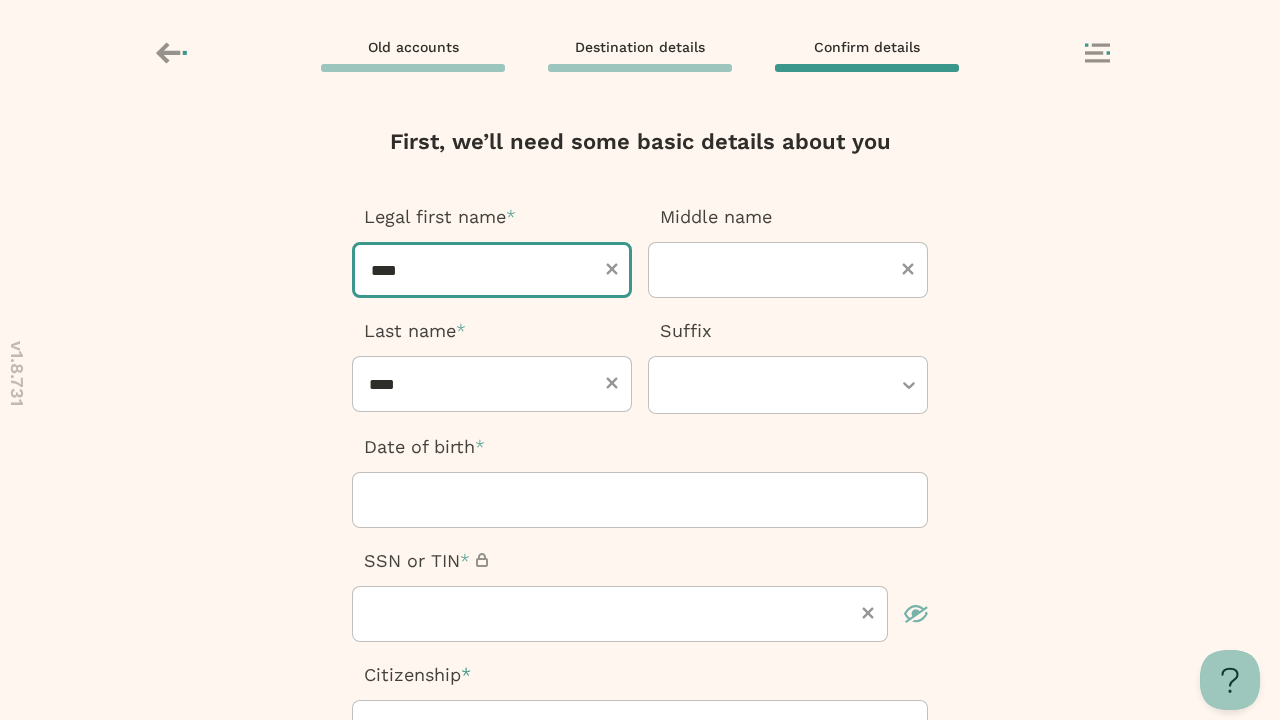 click on "****" at bounding box center (492, 270) 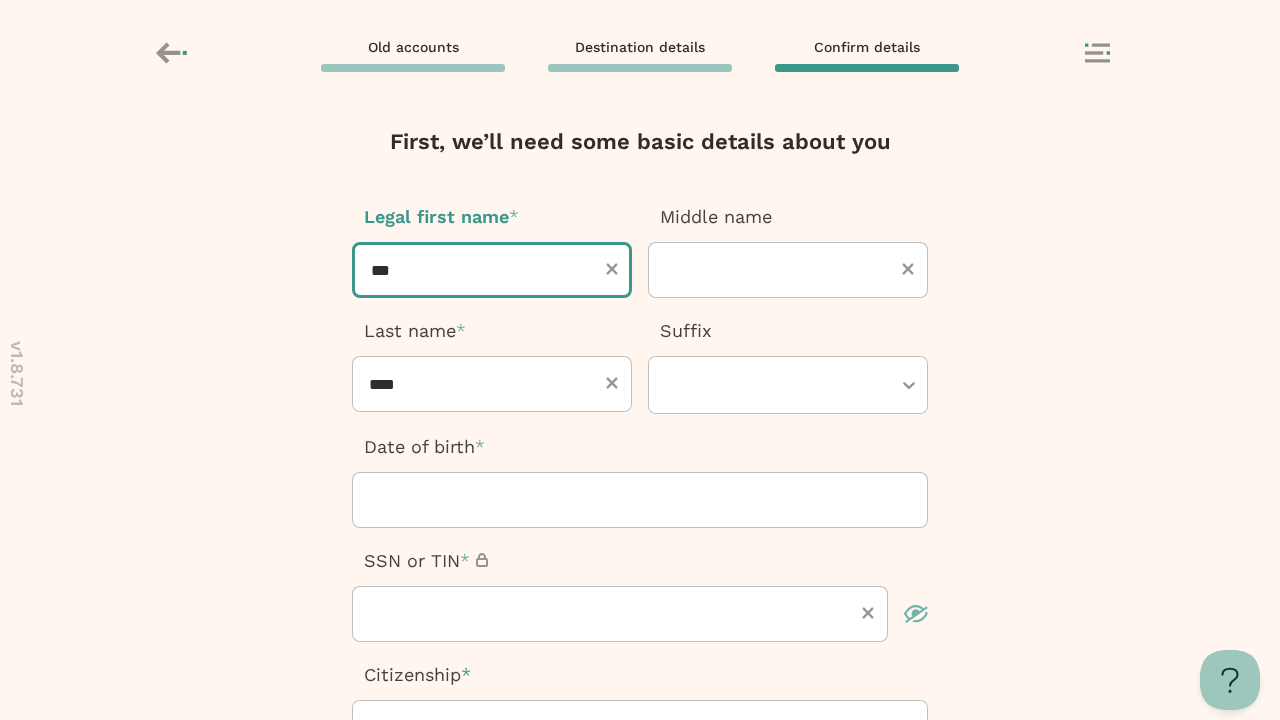 type on "****" 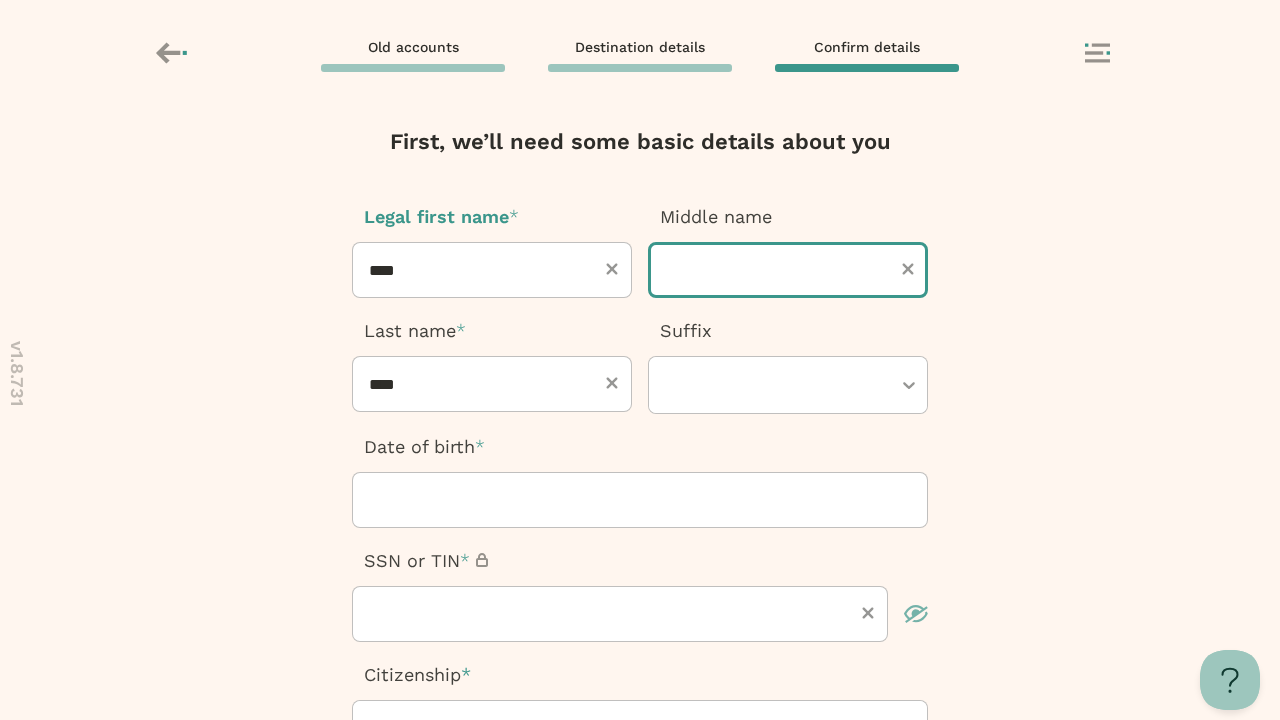 click at bounding box center (788, 270) 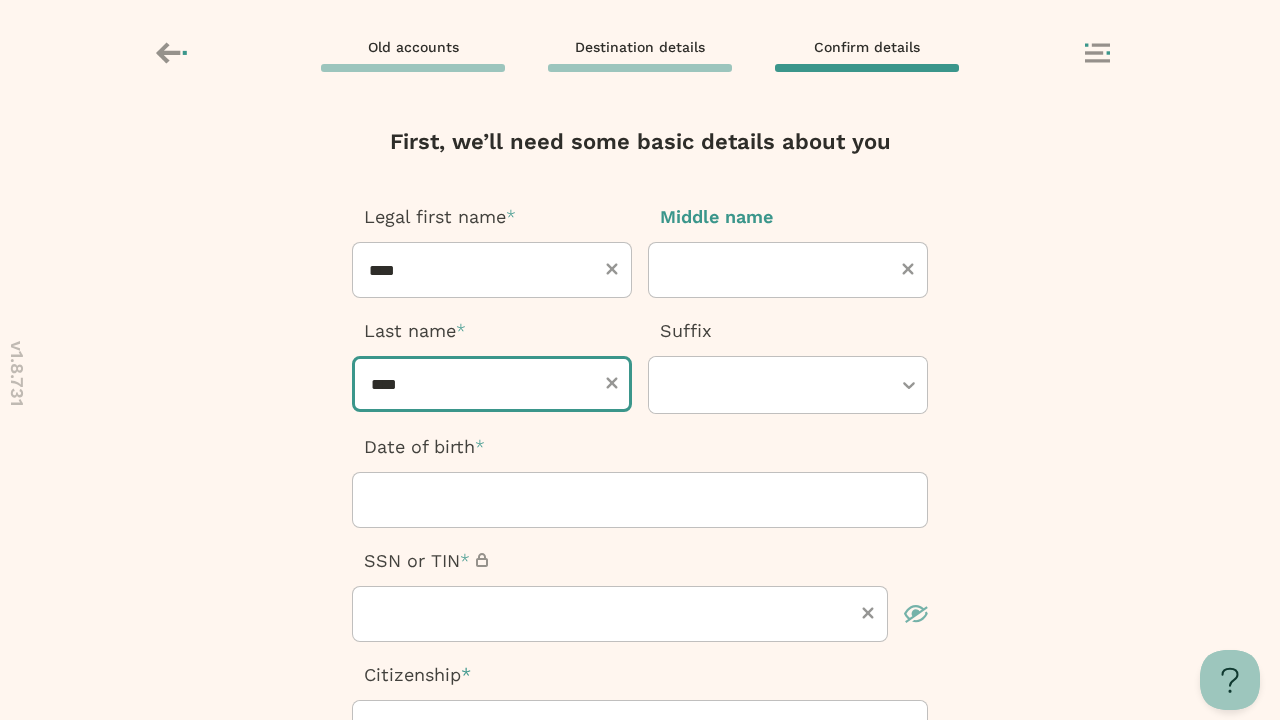 click on "****" at bounding box center (492, 384) 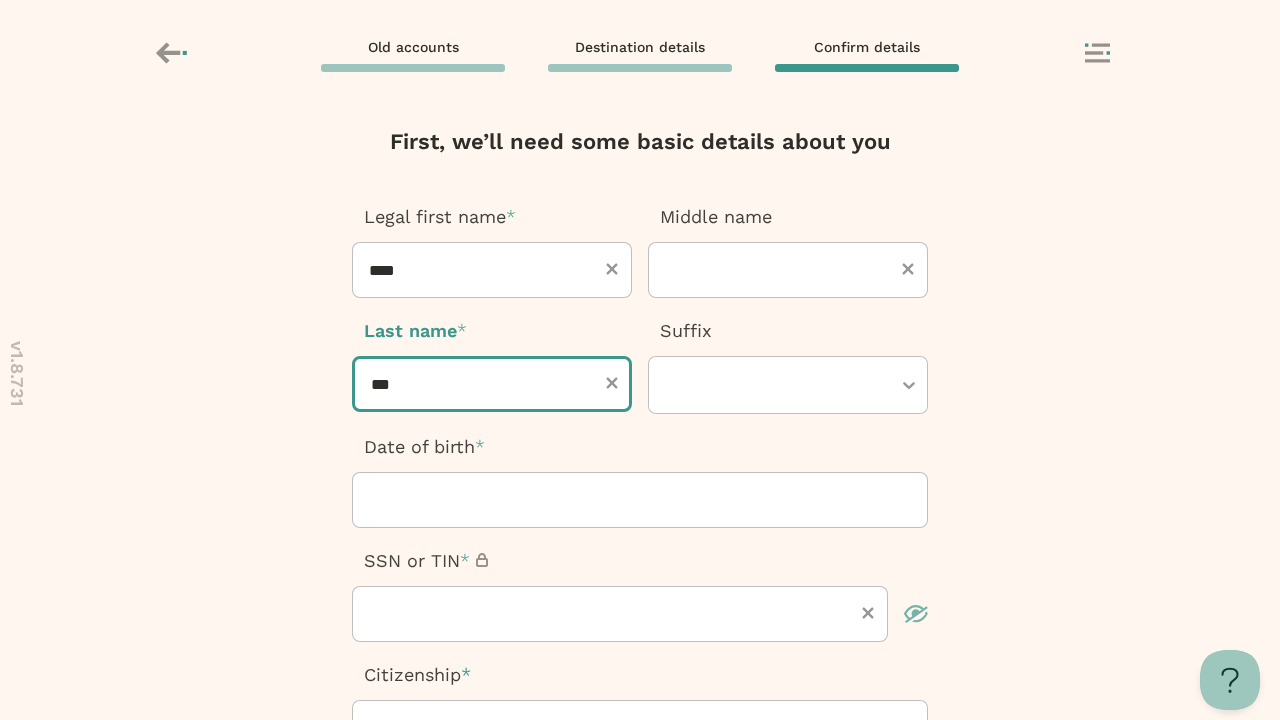 type on "****" 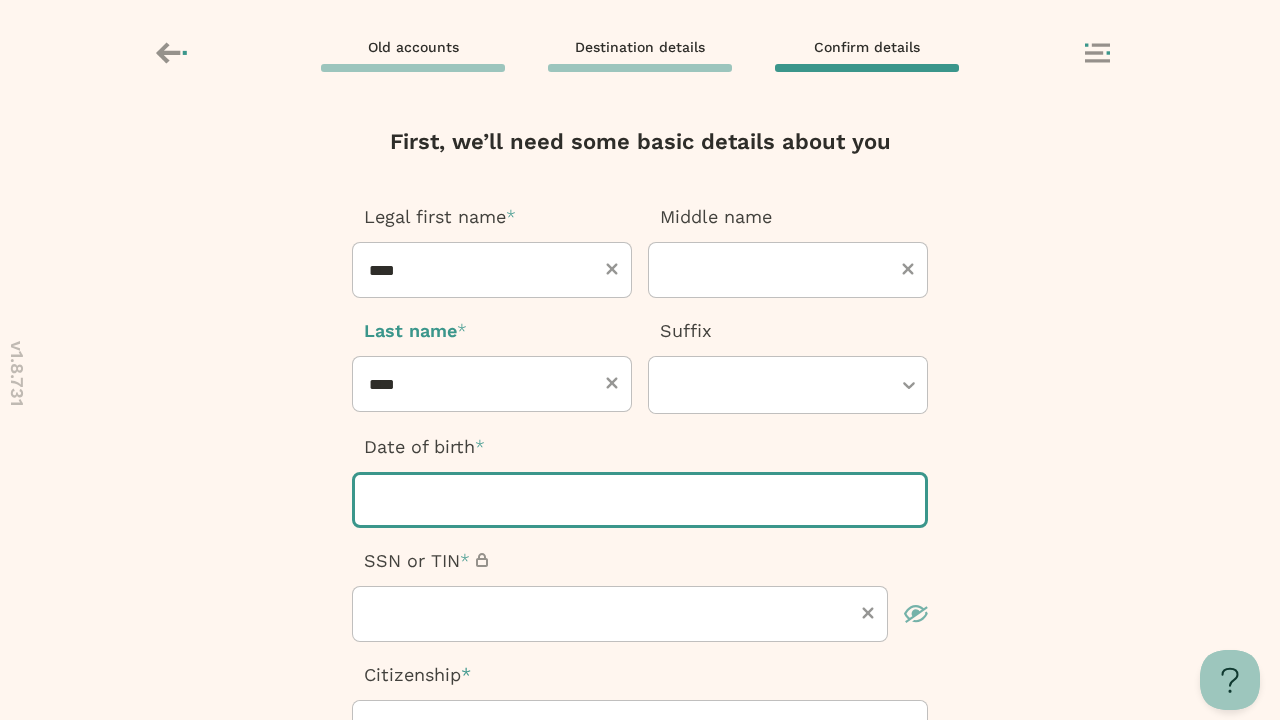 click at bounding box center [640, 500] 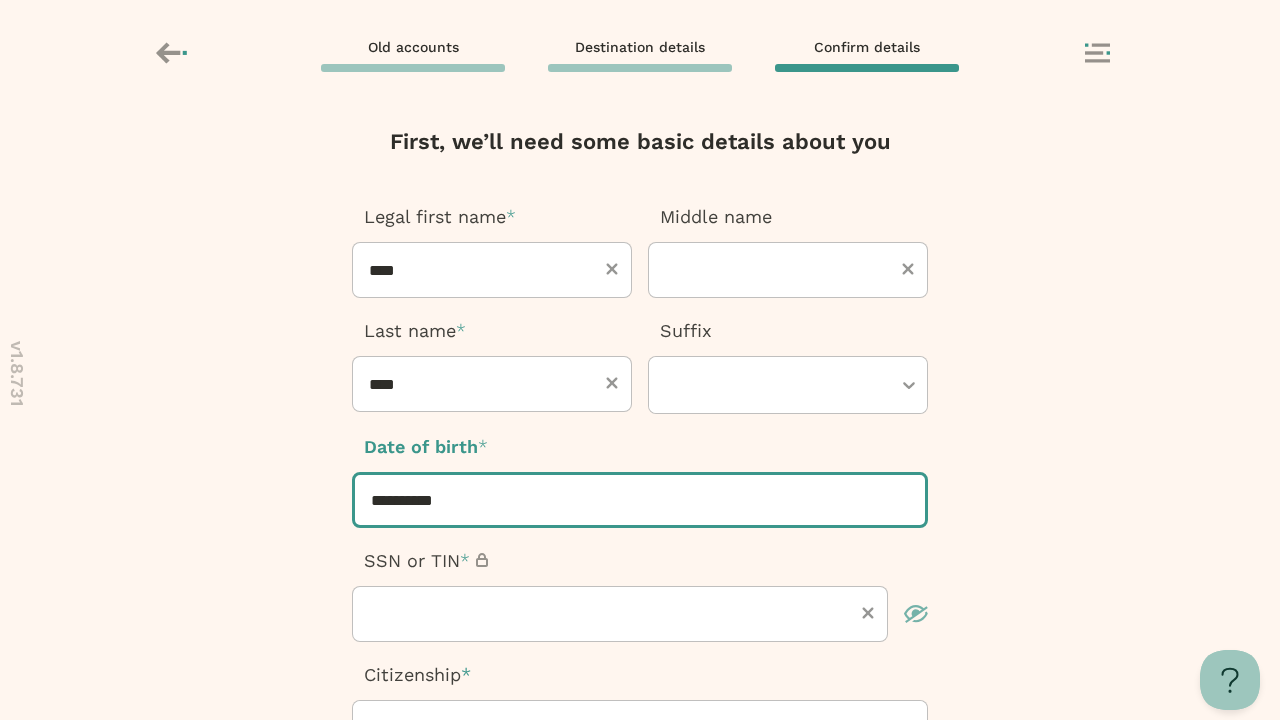 type on "**********" 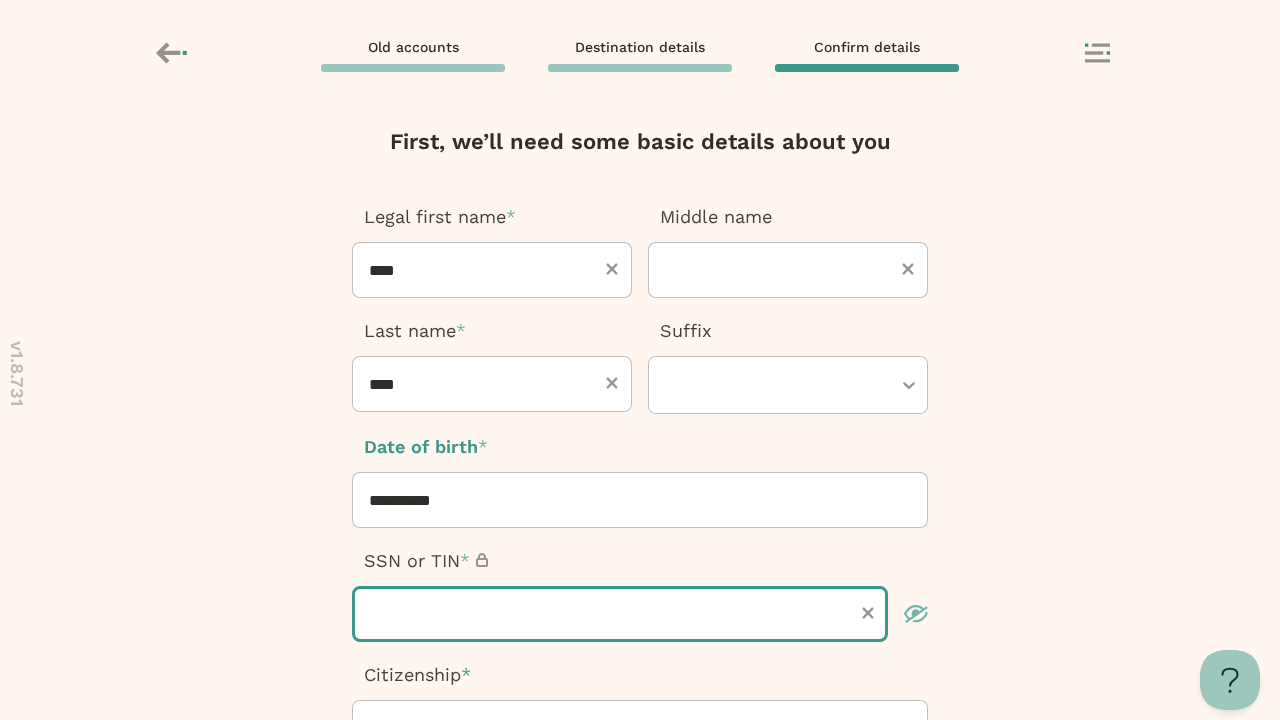 click at bounding box center [620, 614] 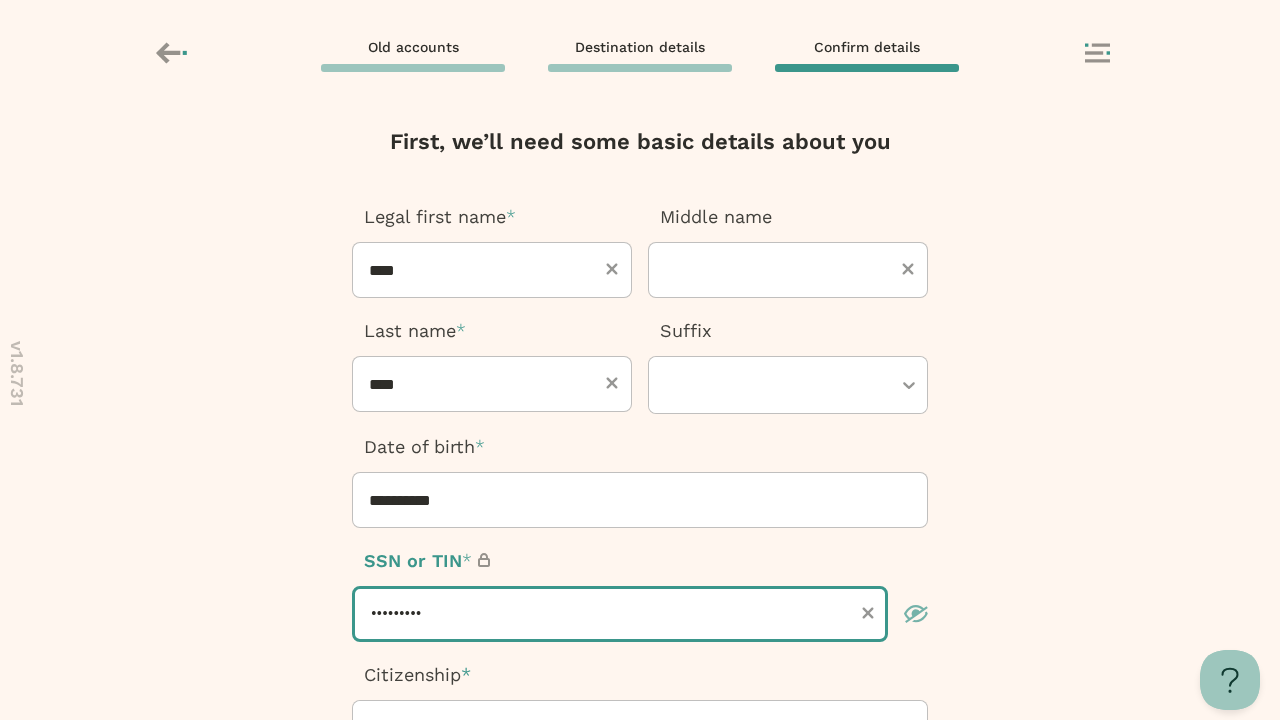 type on "*********" 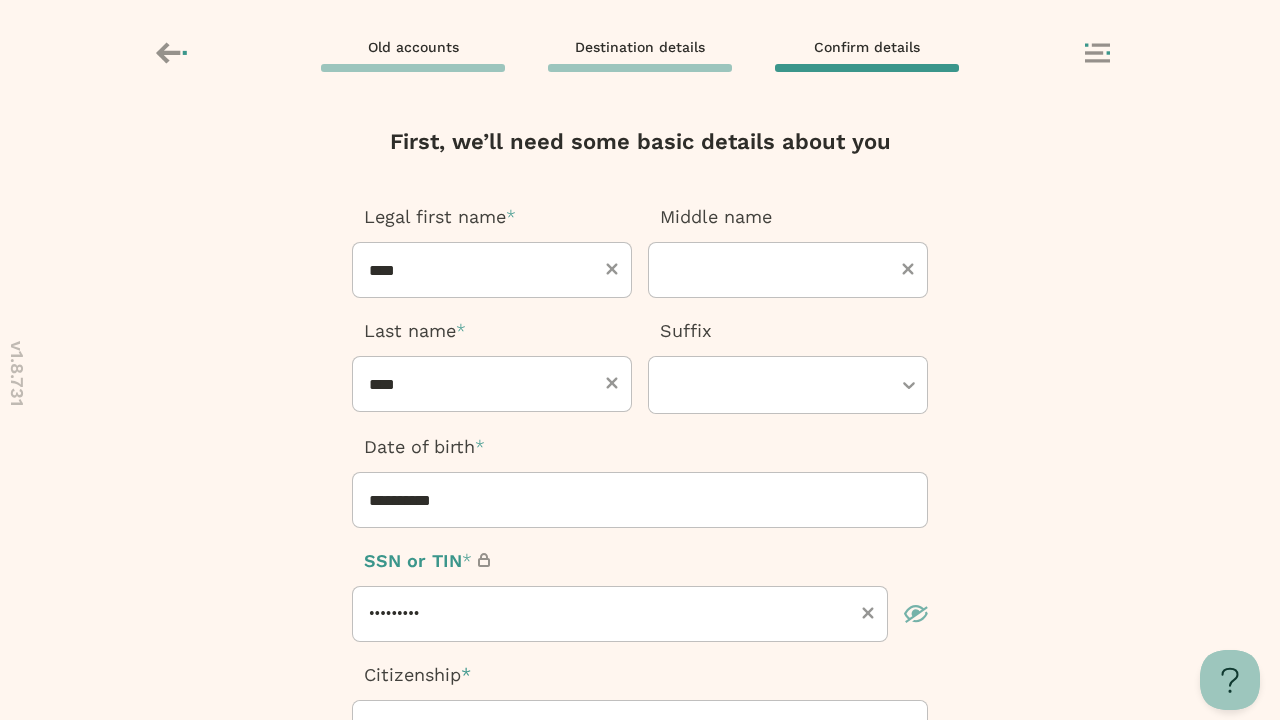 click at bounding box center [630, 729] 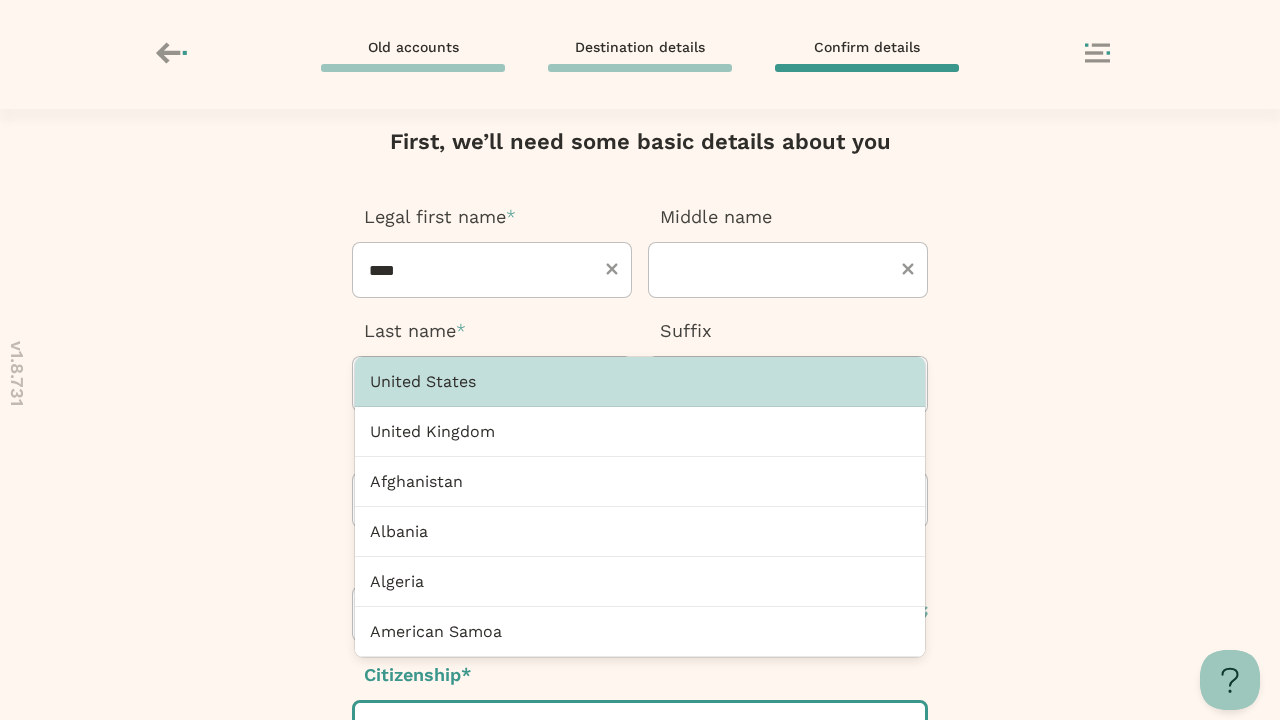scroll, scrollTop: 38, scrollLeft: 0, axis: vertical 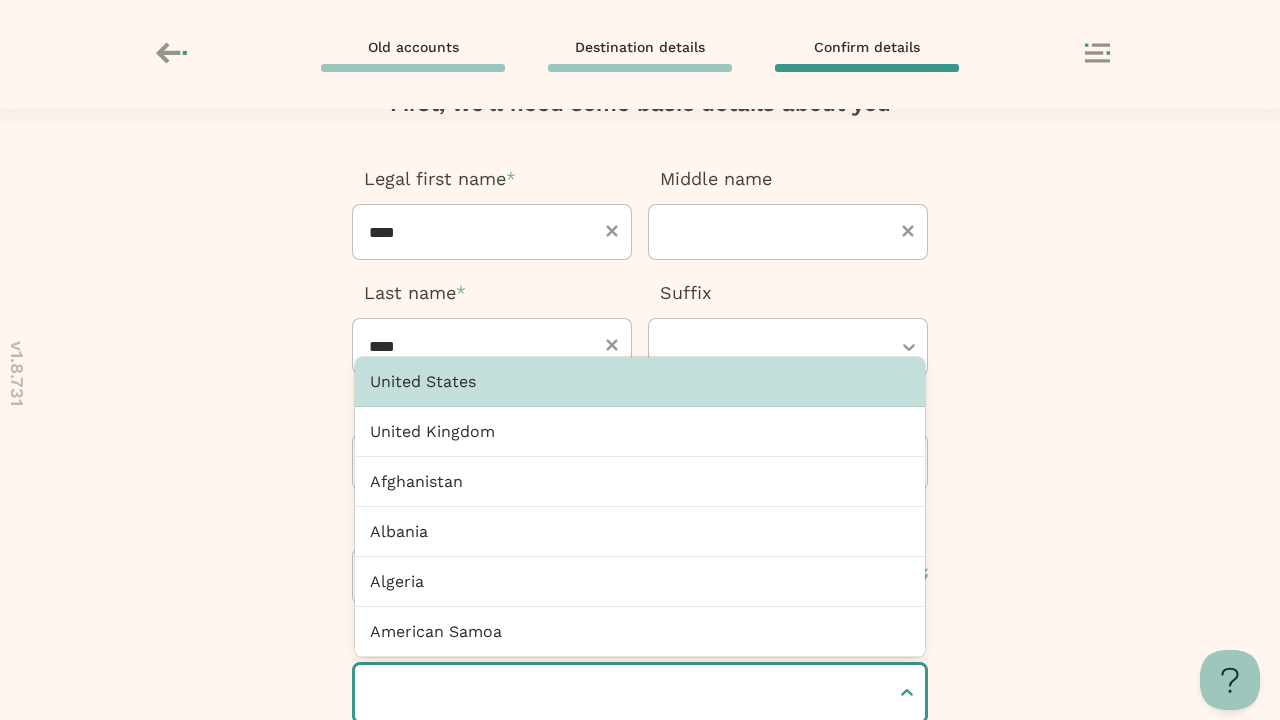 click at bounding box center [373, 693] 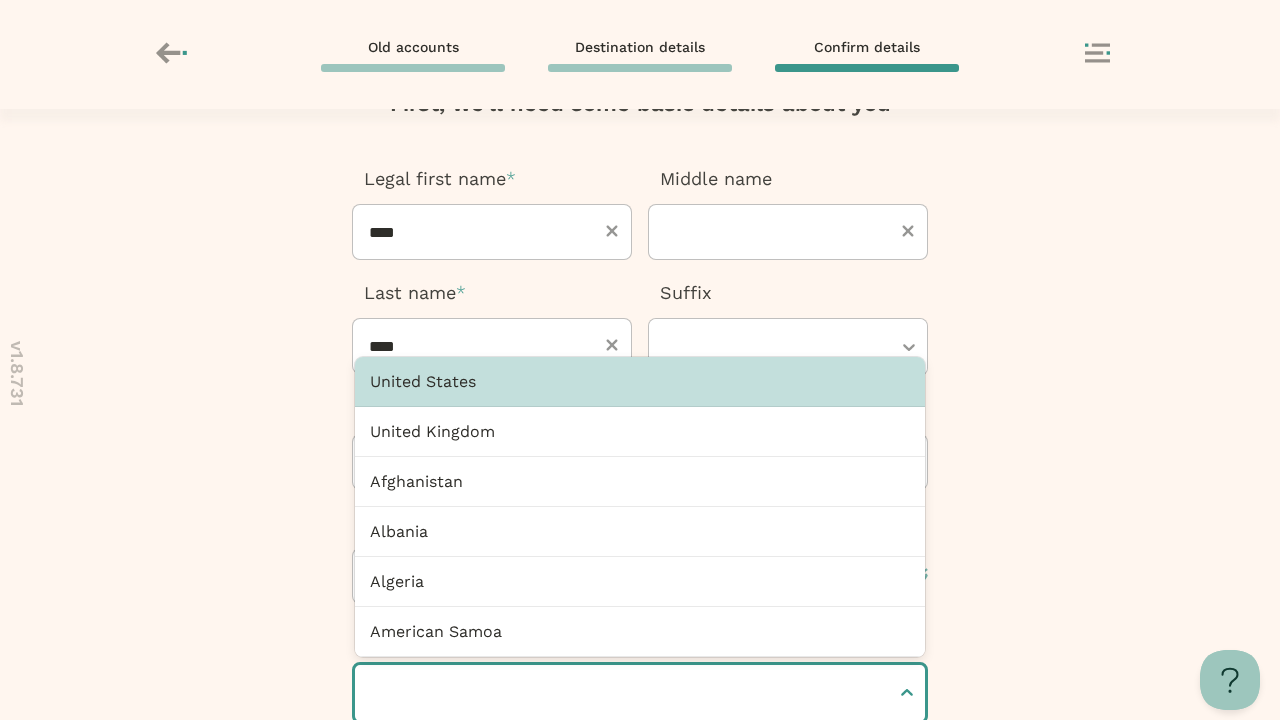 click at bounding box center (373, 693) 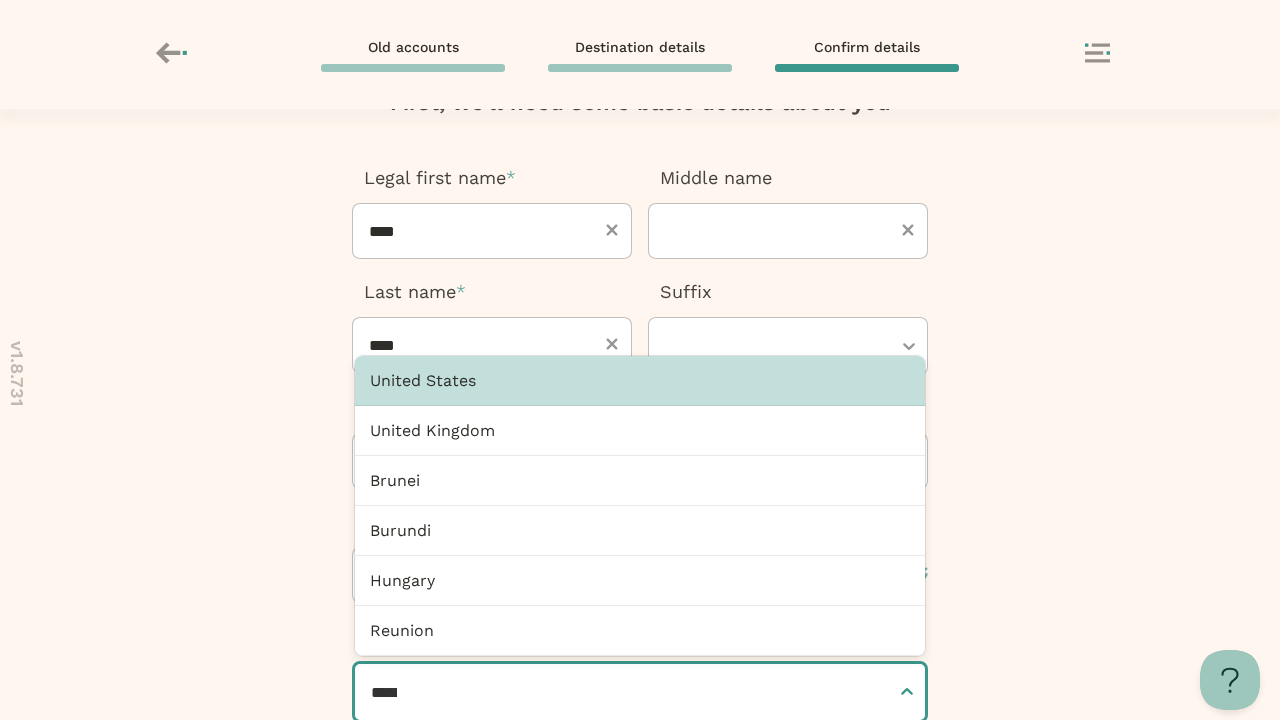type on "**********" 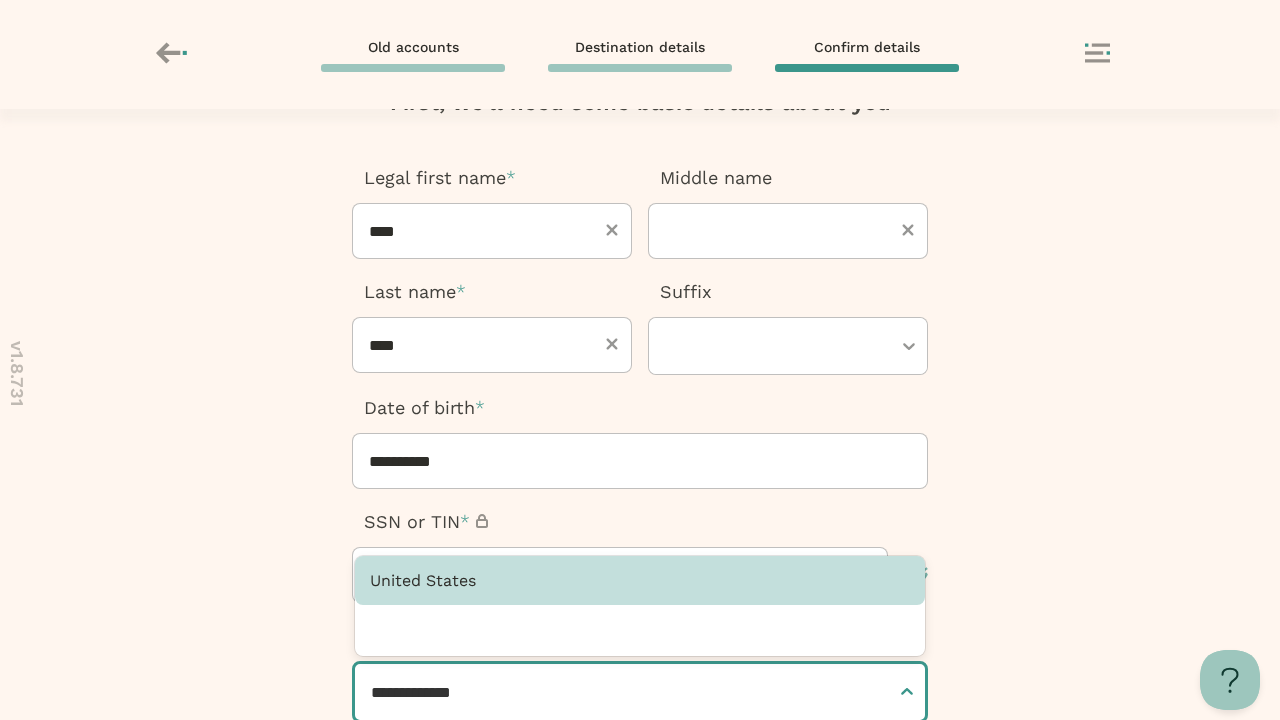 type 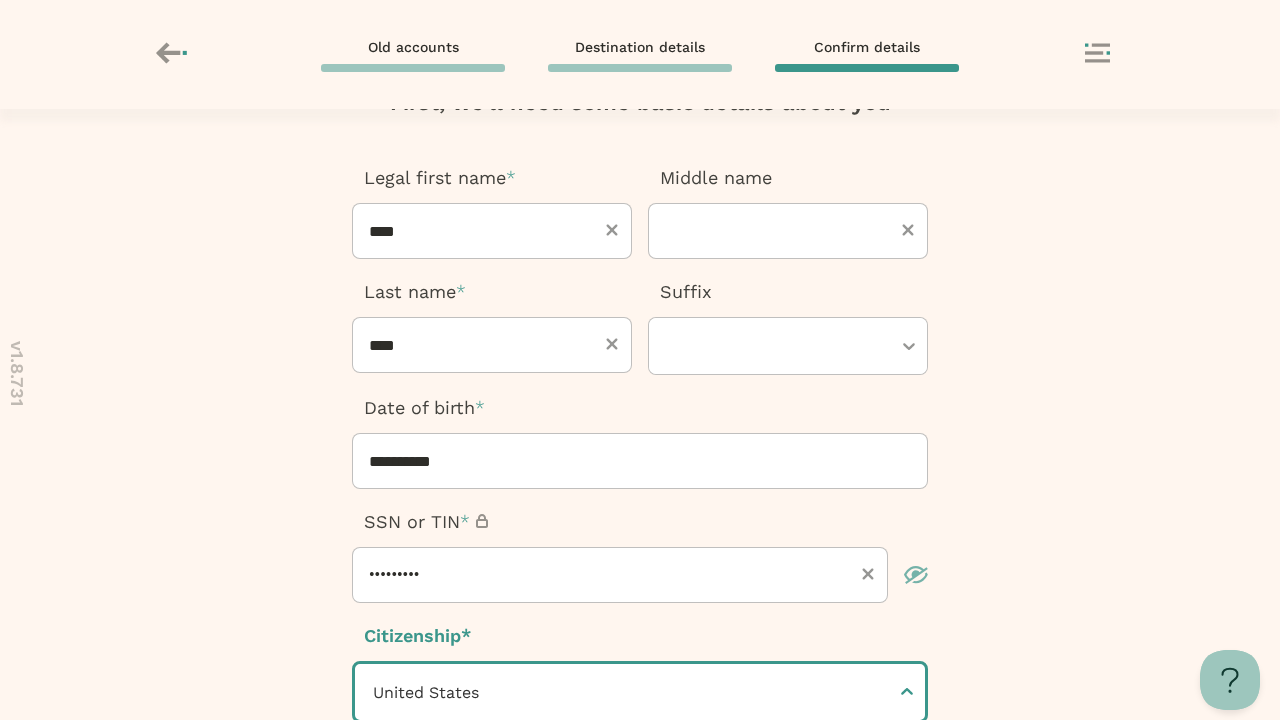 click at bounding box center [640, 891] 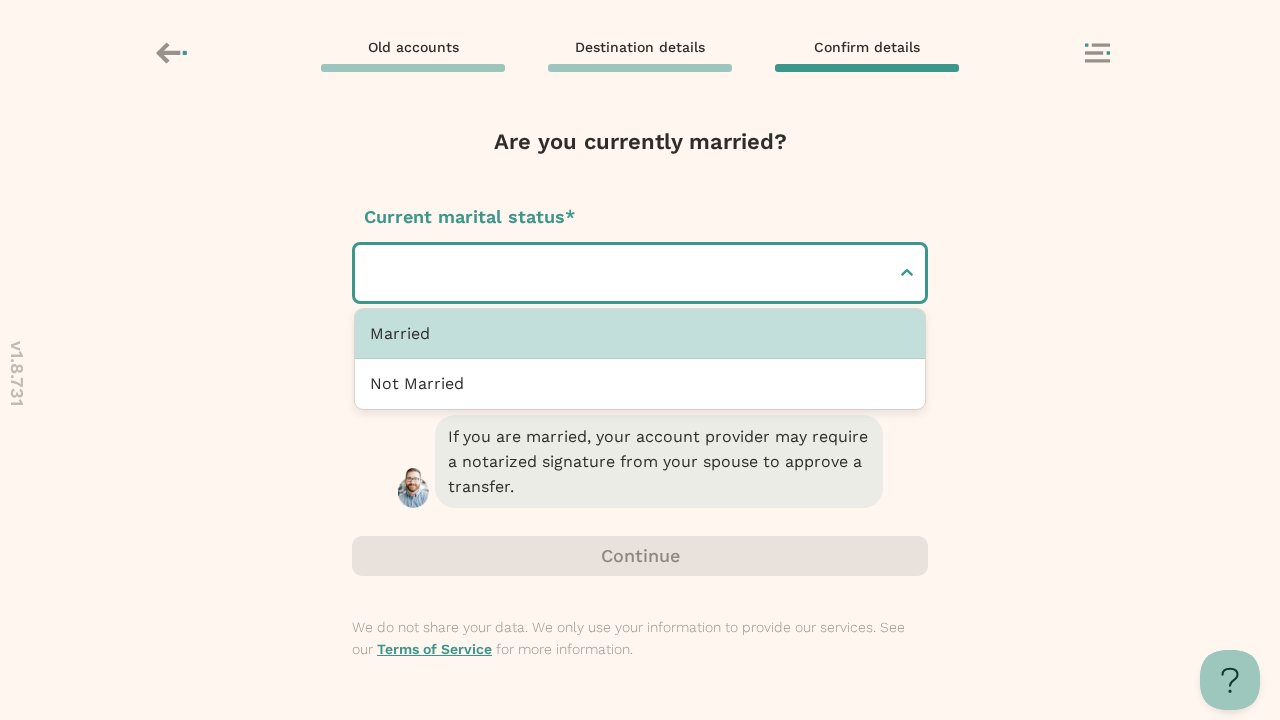 click at bounding box center (373, 273) 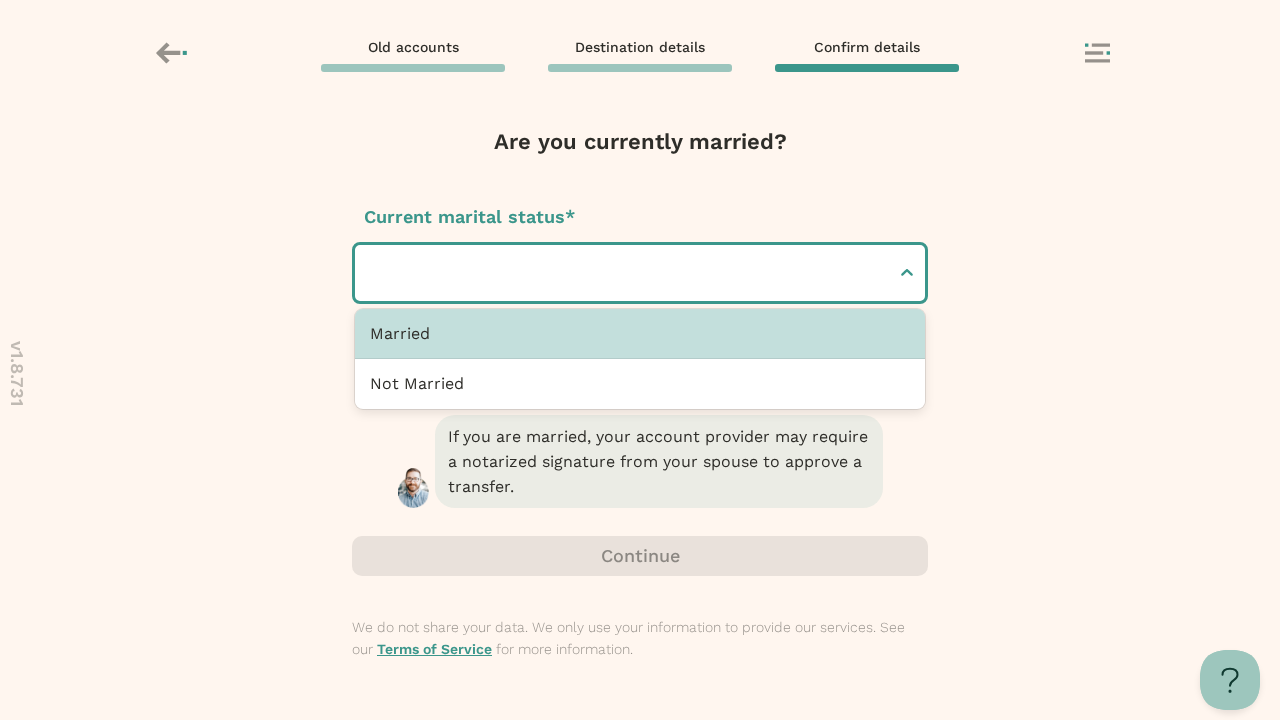 click at bounding box center [373, 273] 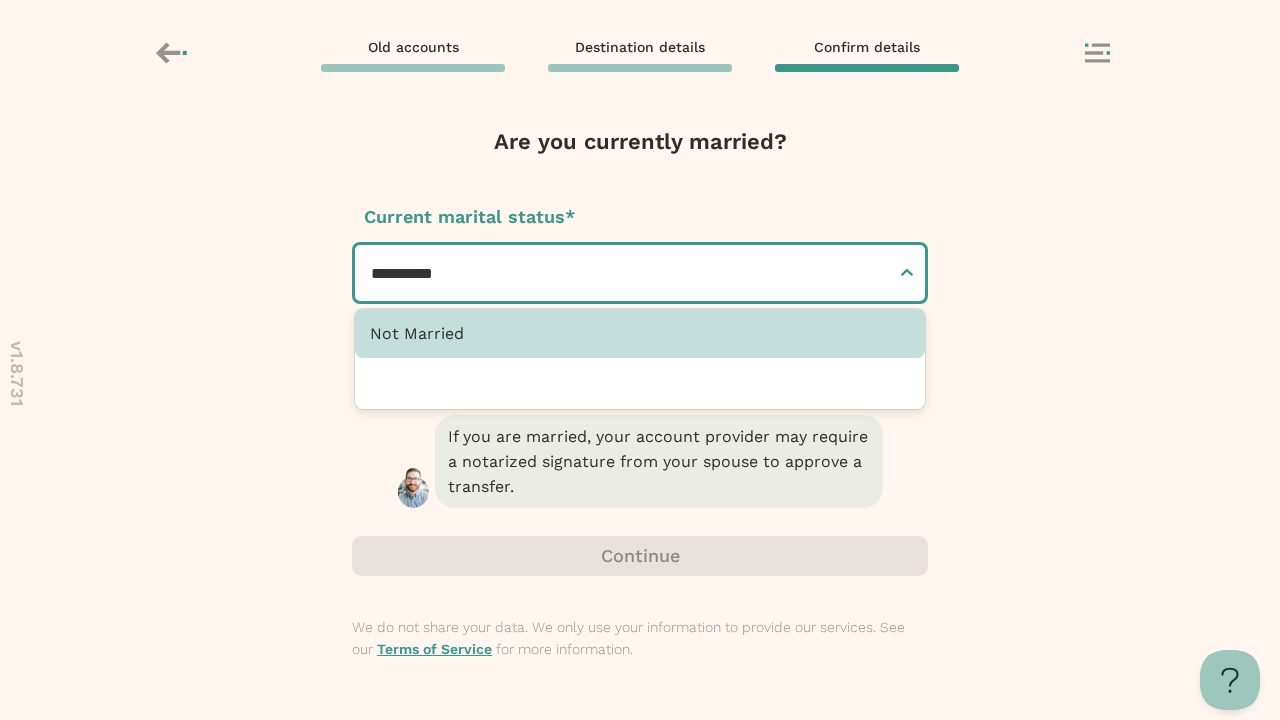 type on "**********" 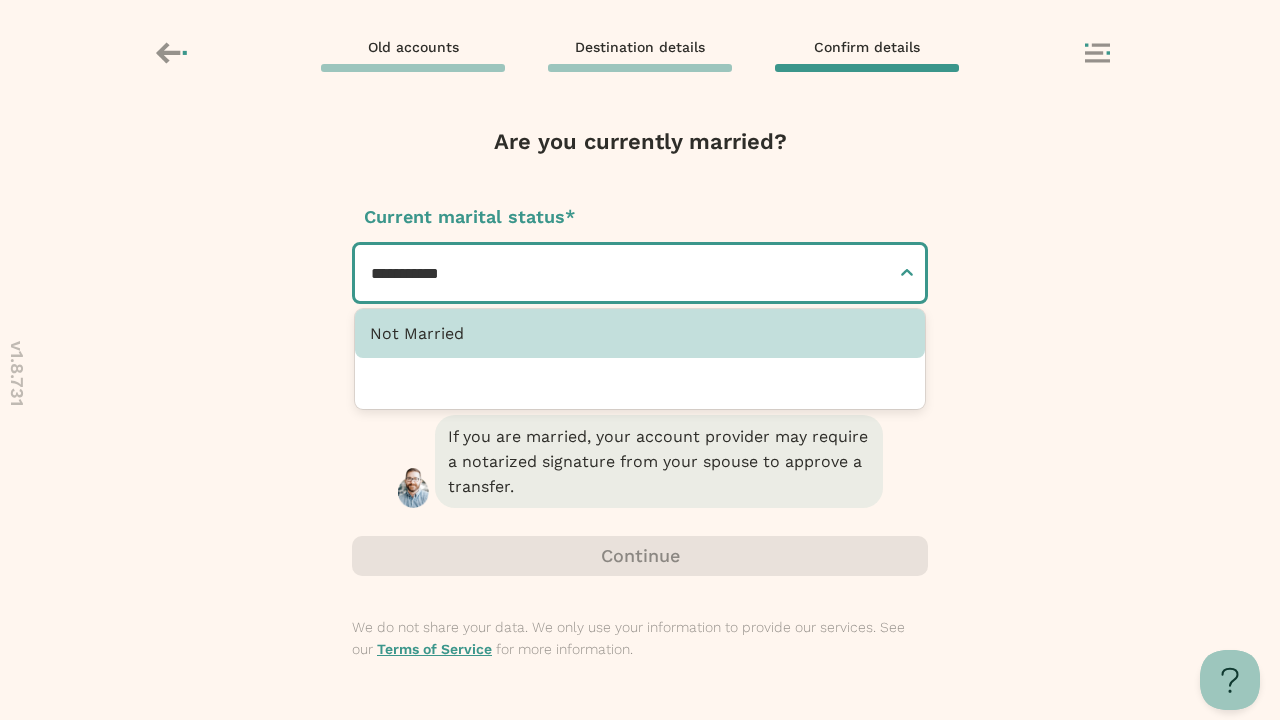type 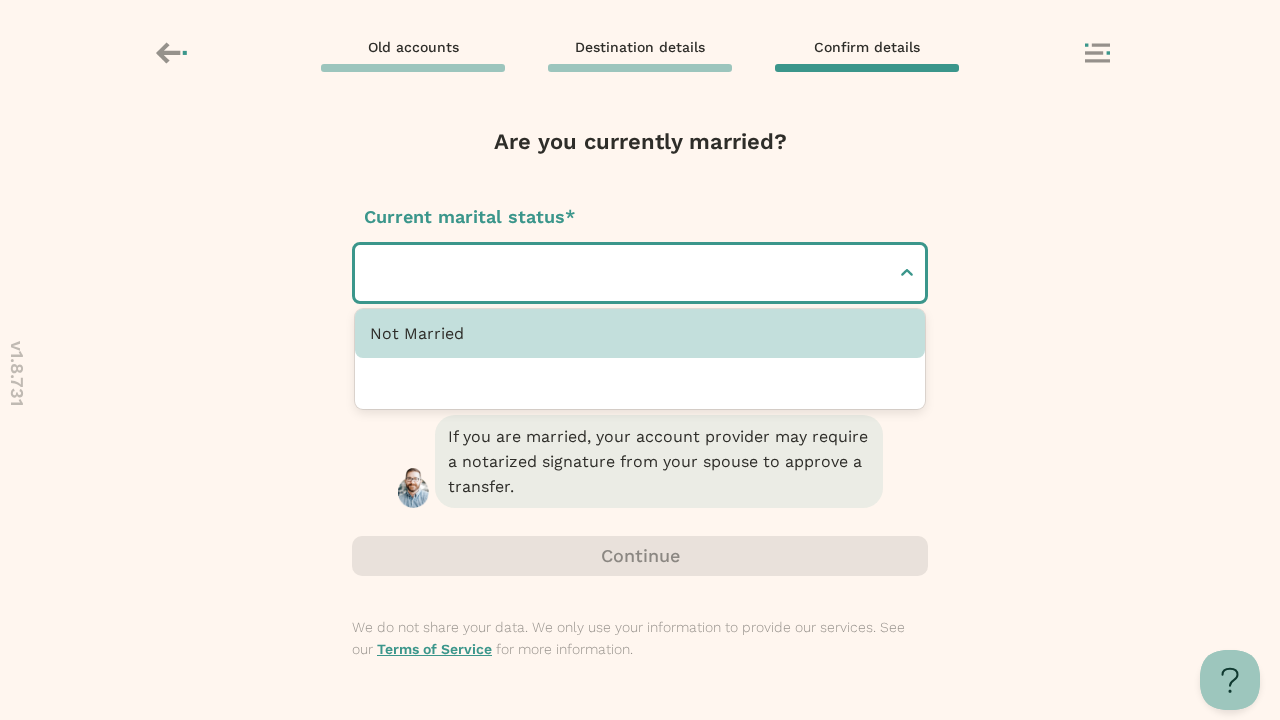 click at bounding box center [640, 556] 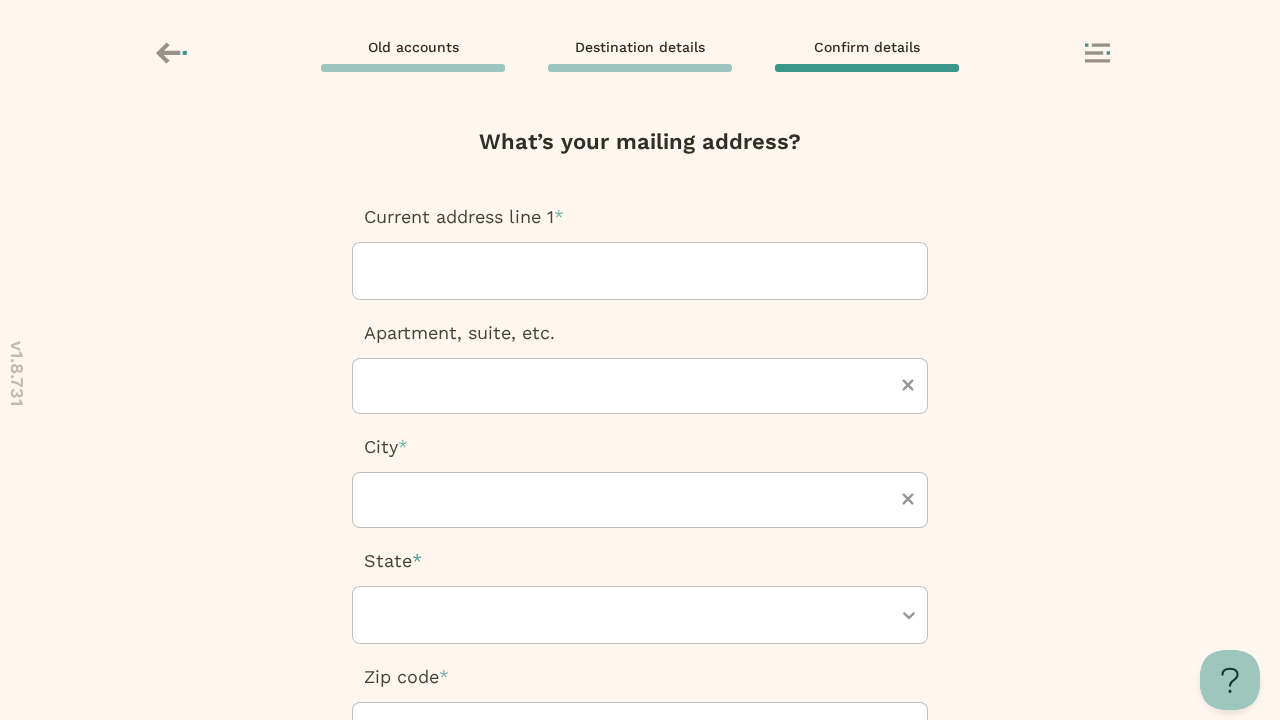 click at bounding box center (371, 271) 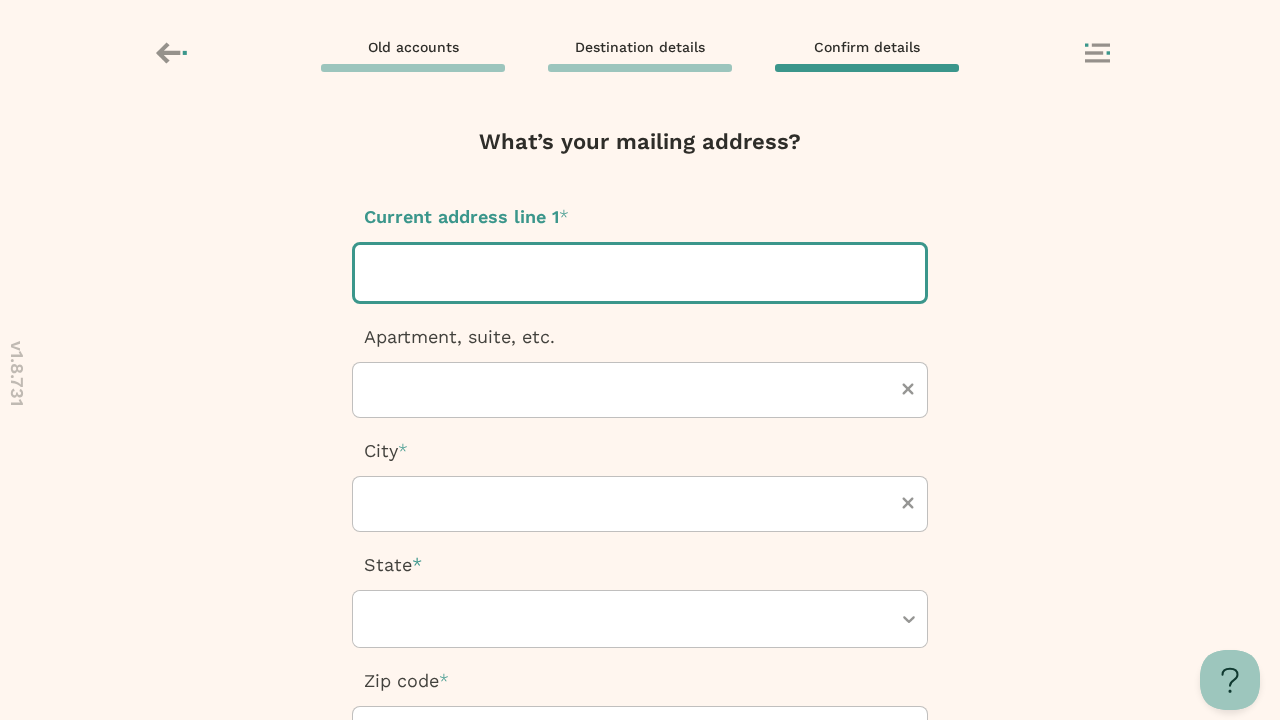 click at bounding box center [373, 273] 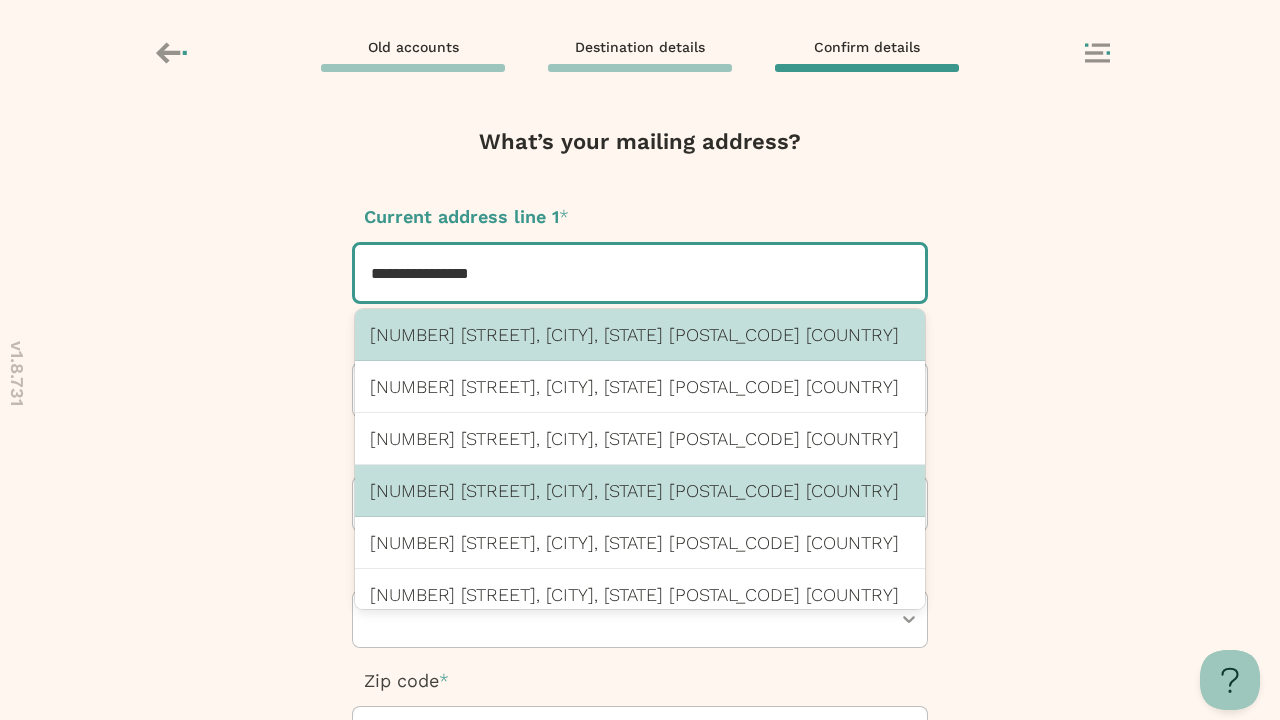 click on "123 Chicago St, Dewey Beach, DE 19971 US" at bounding box center (640, 490) 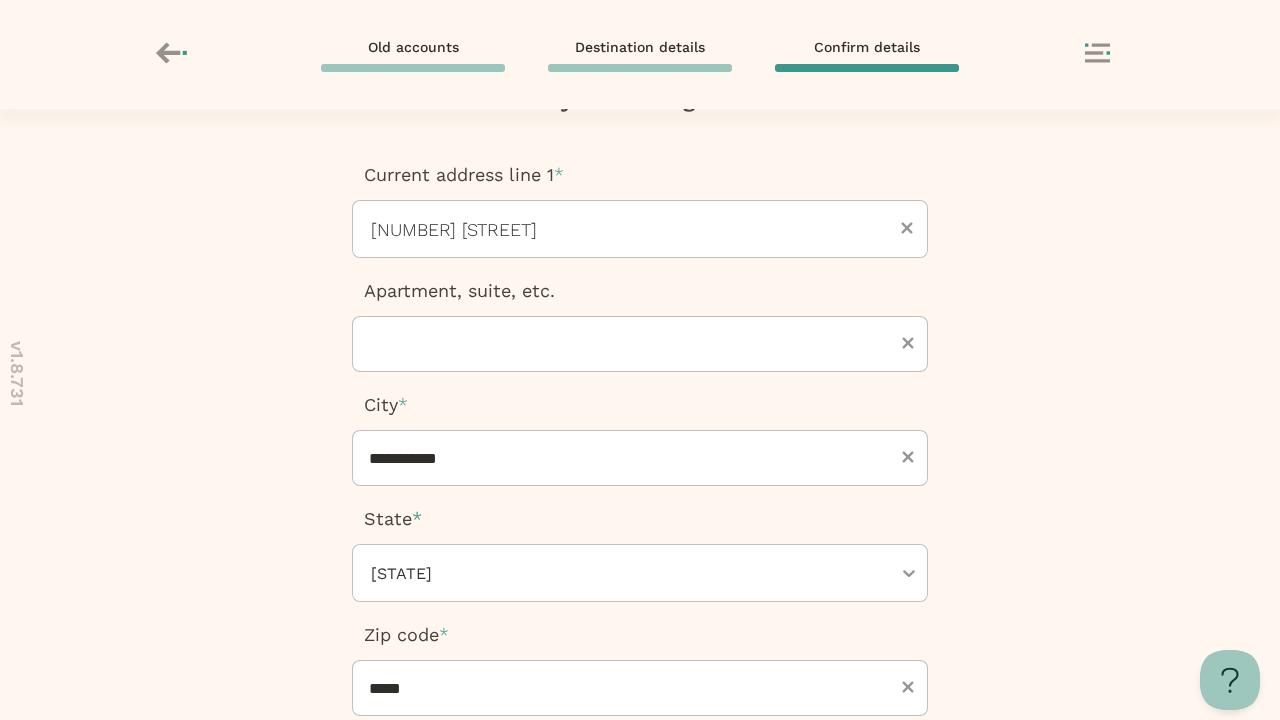 click at bounding box center [640, 884] 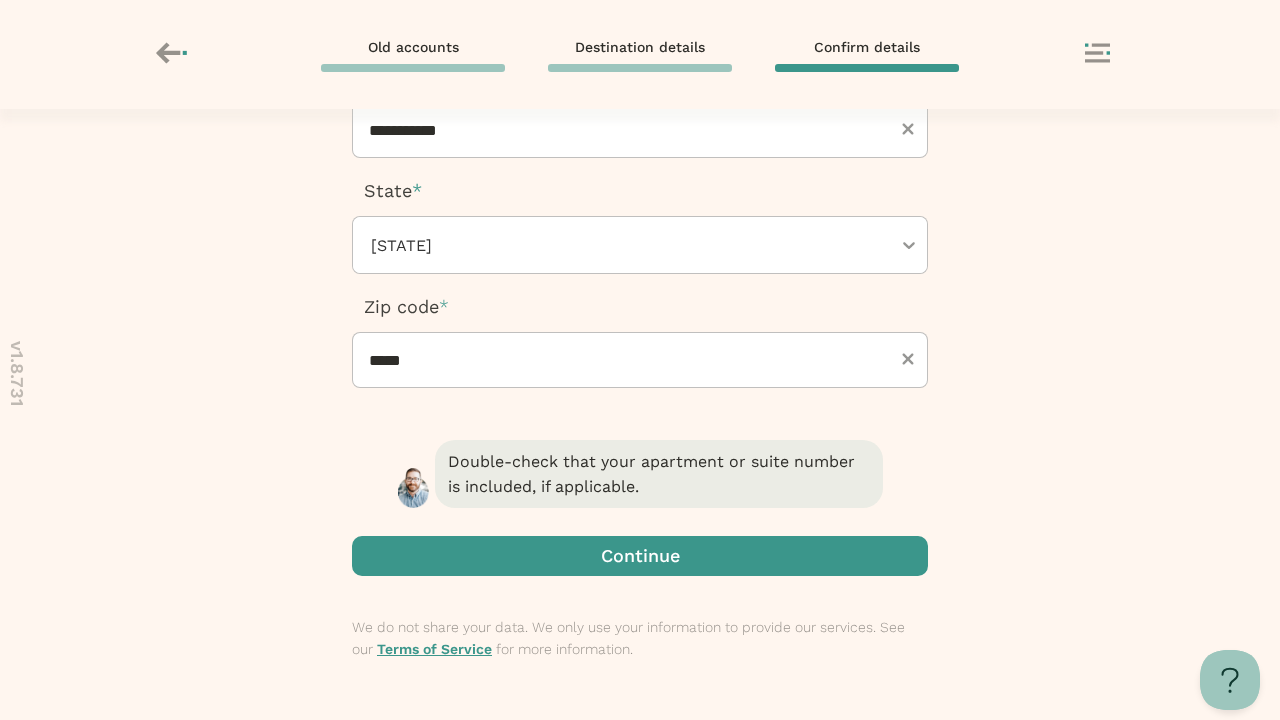 click at bounding box center [0, 0] 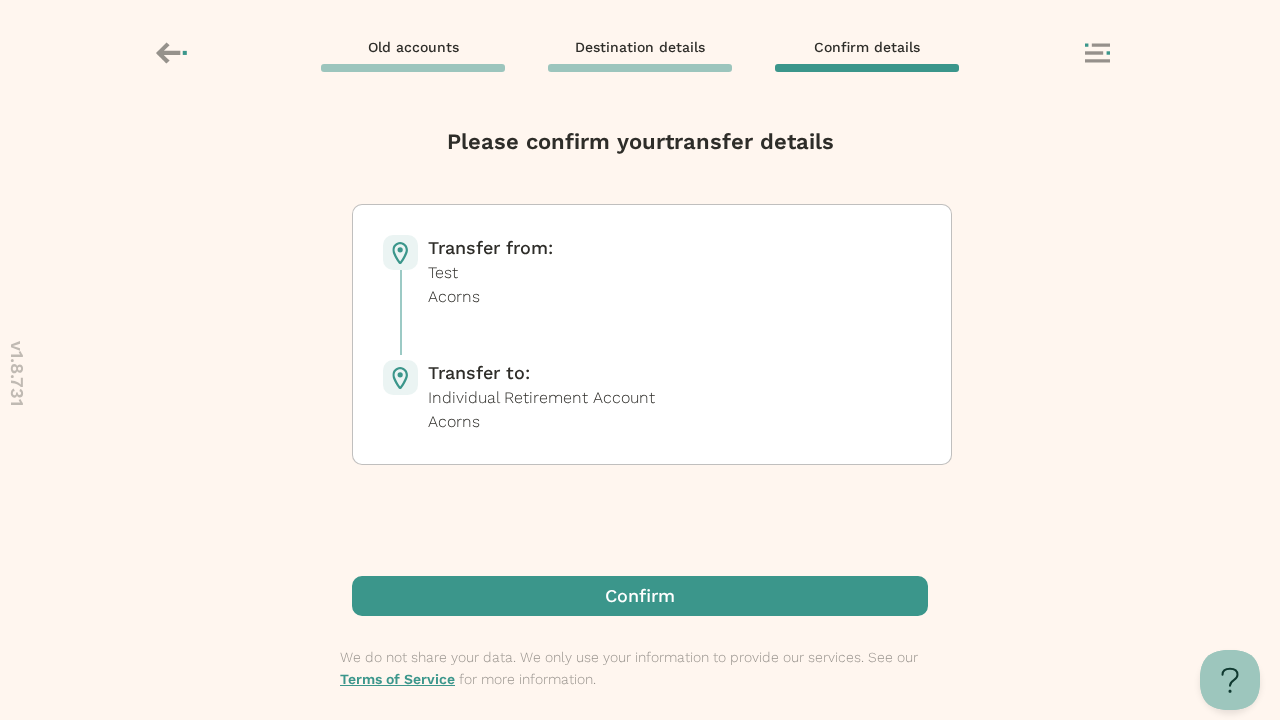 scroll, scrollTop: 0, scrollLeft: 0, axis: both 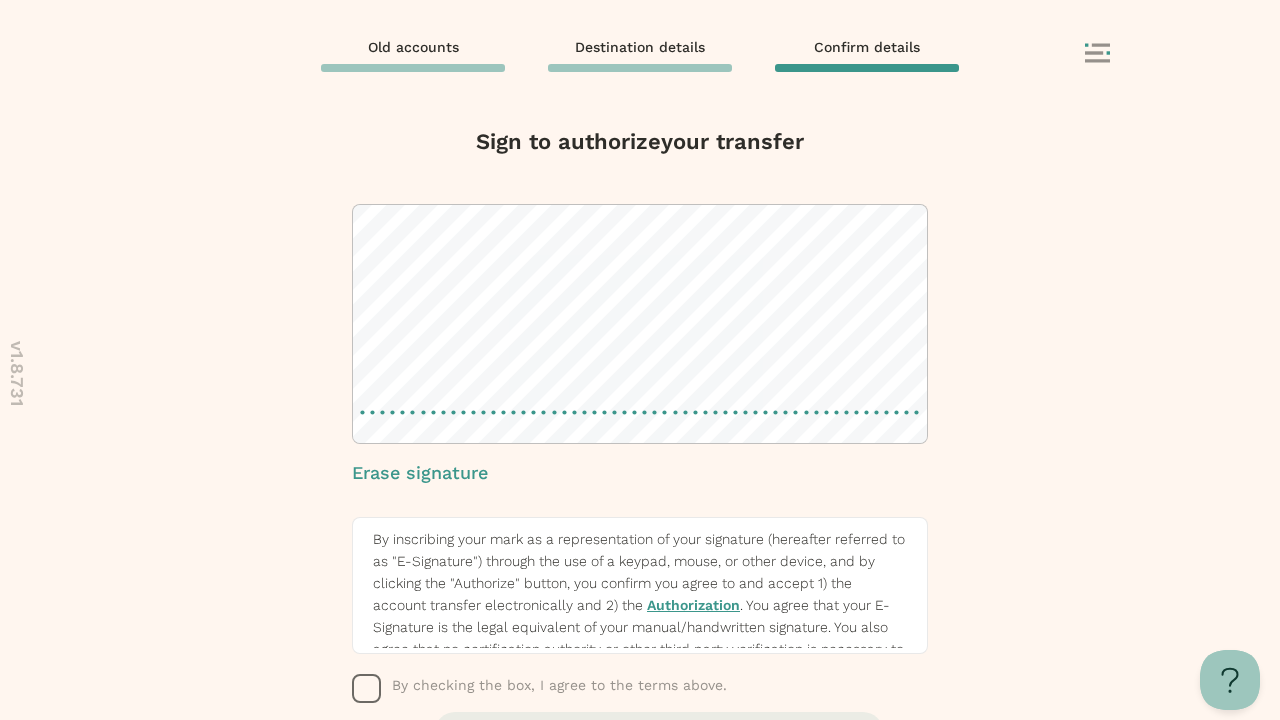 click 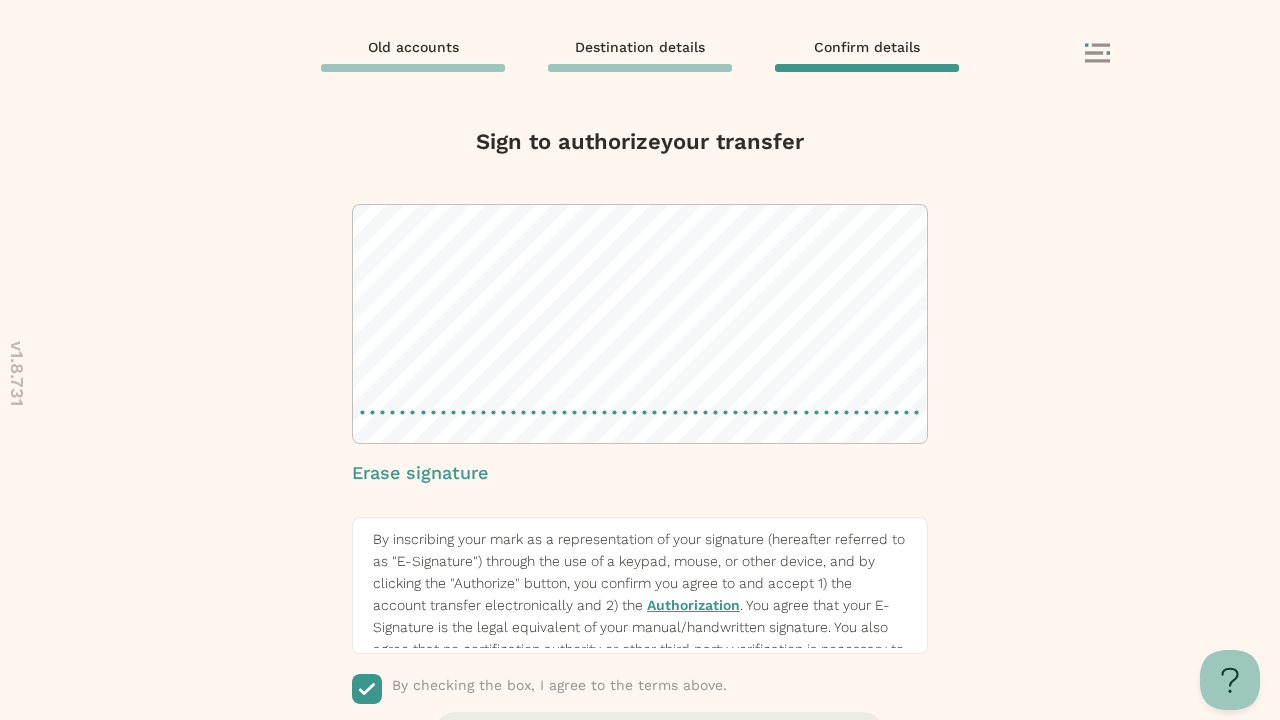 click at bounding box center [640, 853] 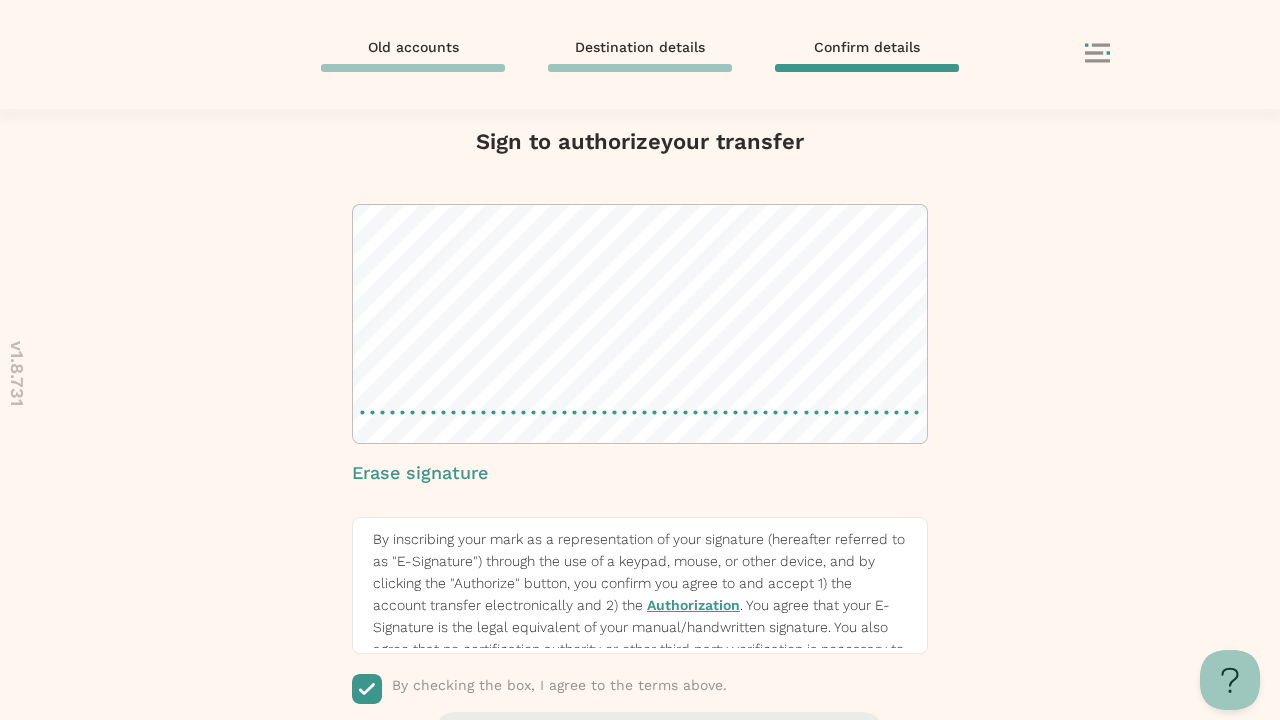 scroll, scrollTop: 183, scrollLeft: 0, axis: vertical 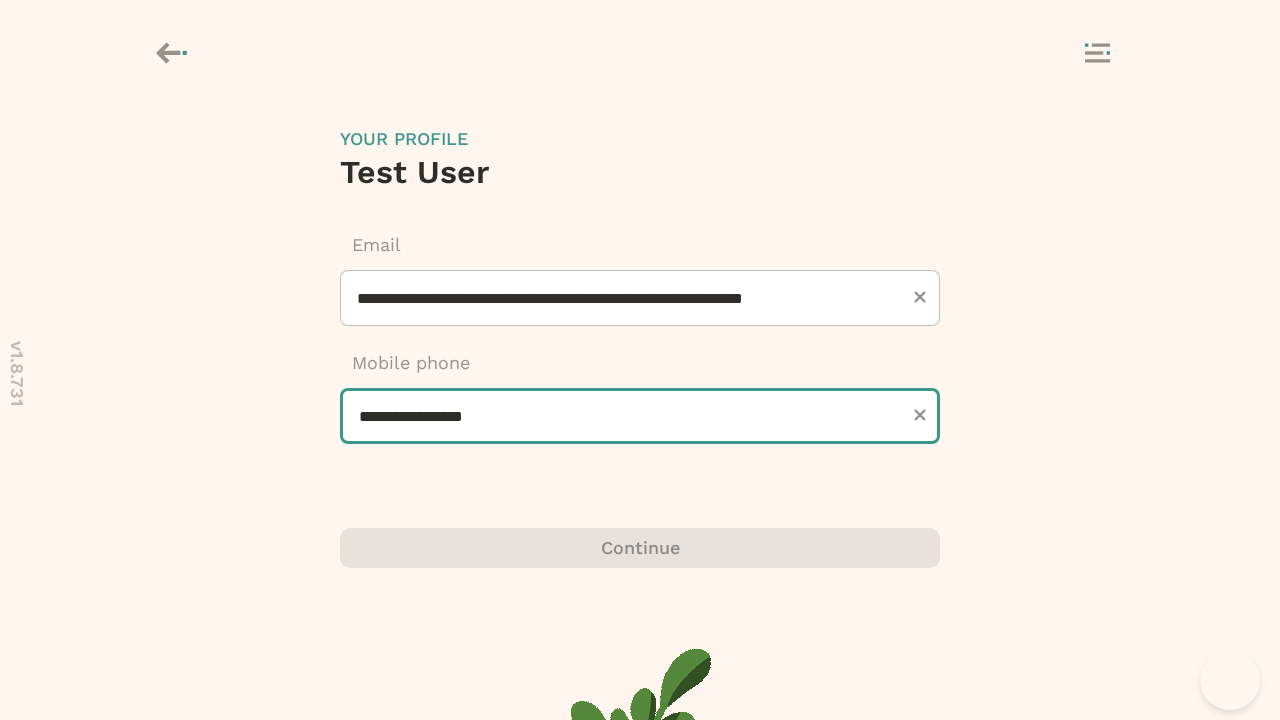 click on "**********" at bounding box center (640, 416) 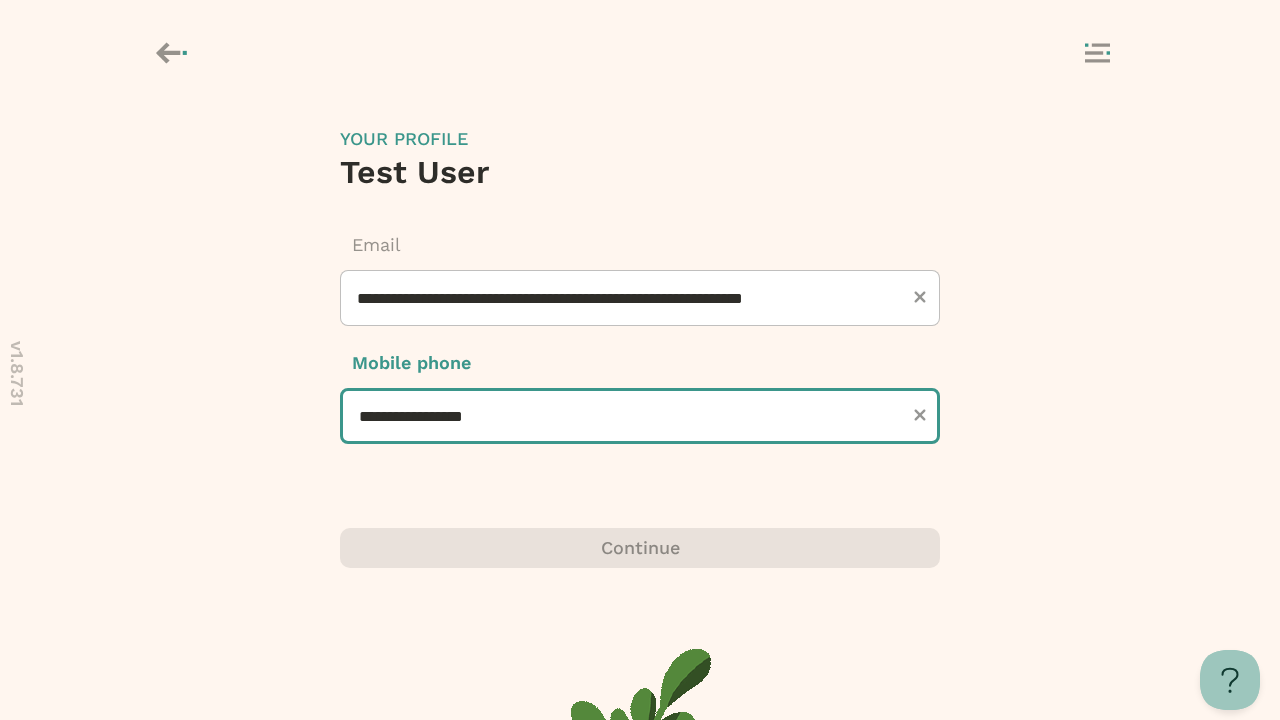 scroll, scrollTop: 0, scrollLeft: 0, axis: both 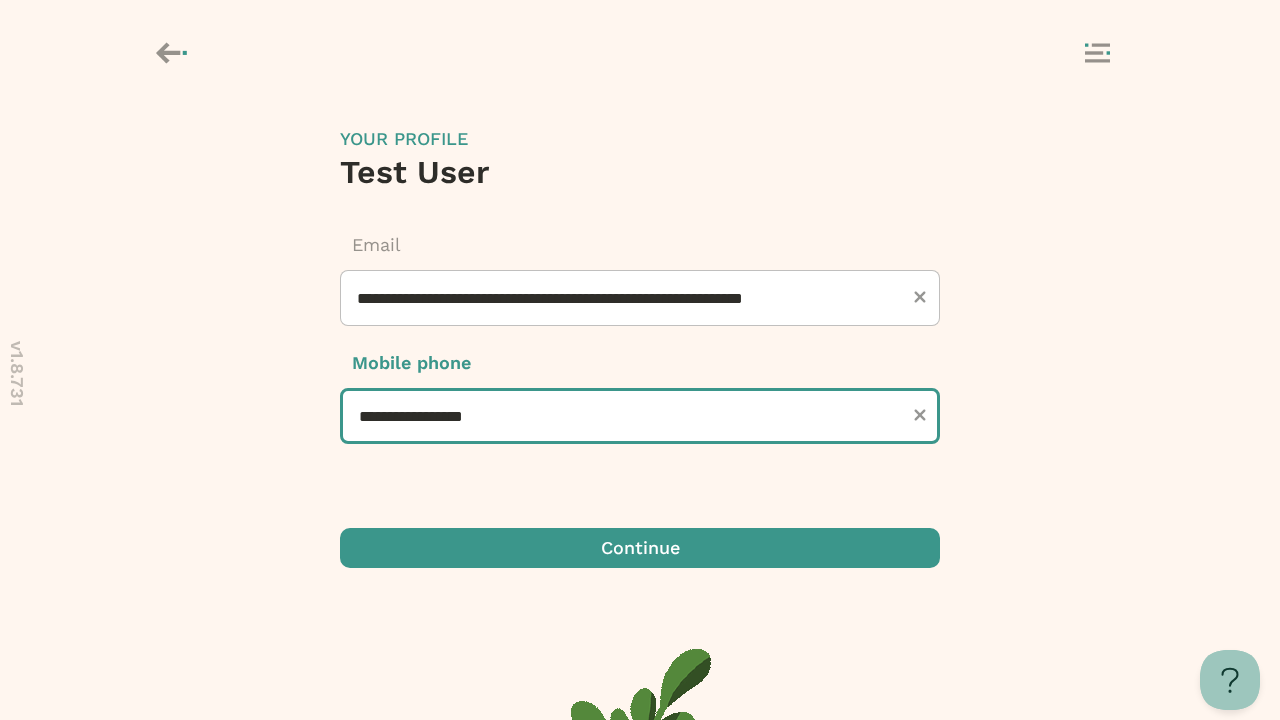 type on "**********" 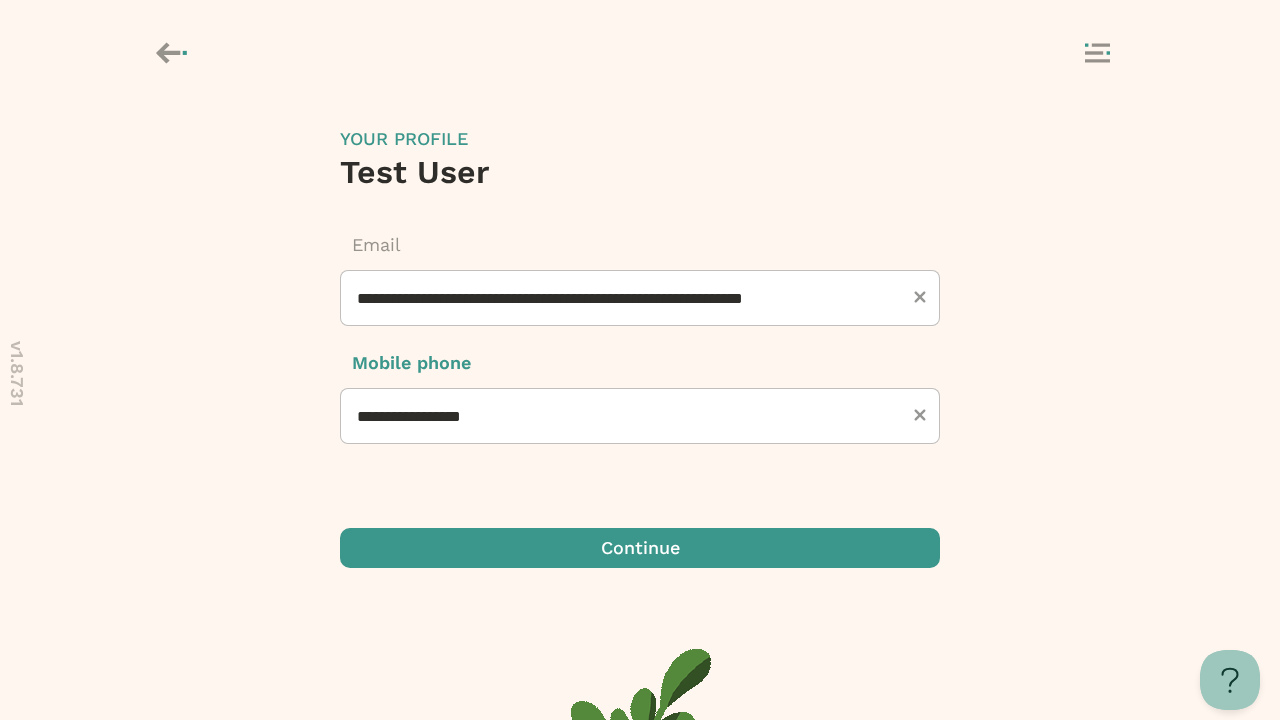 click at bounding box center [640, 548] 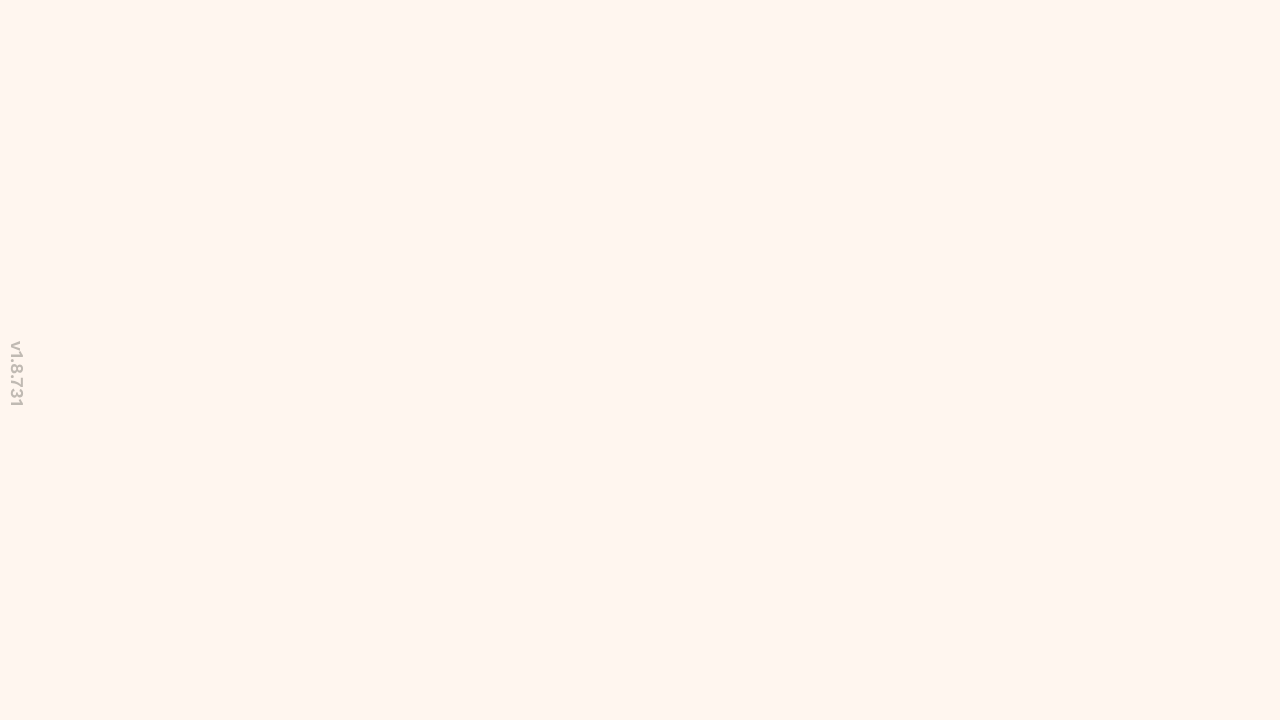scroll, scrollTop: 0, scrollLeft: 0, axis: both 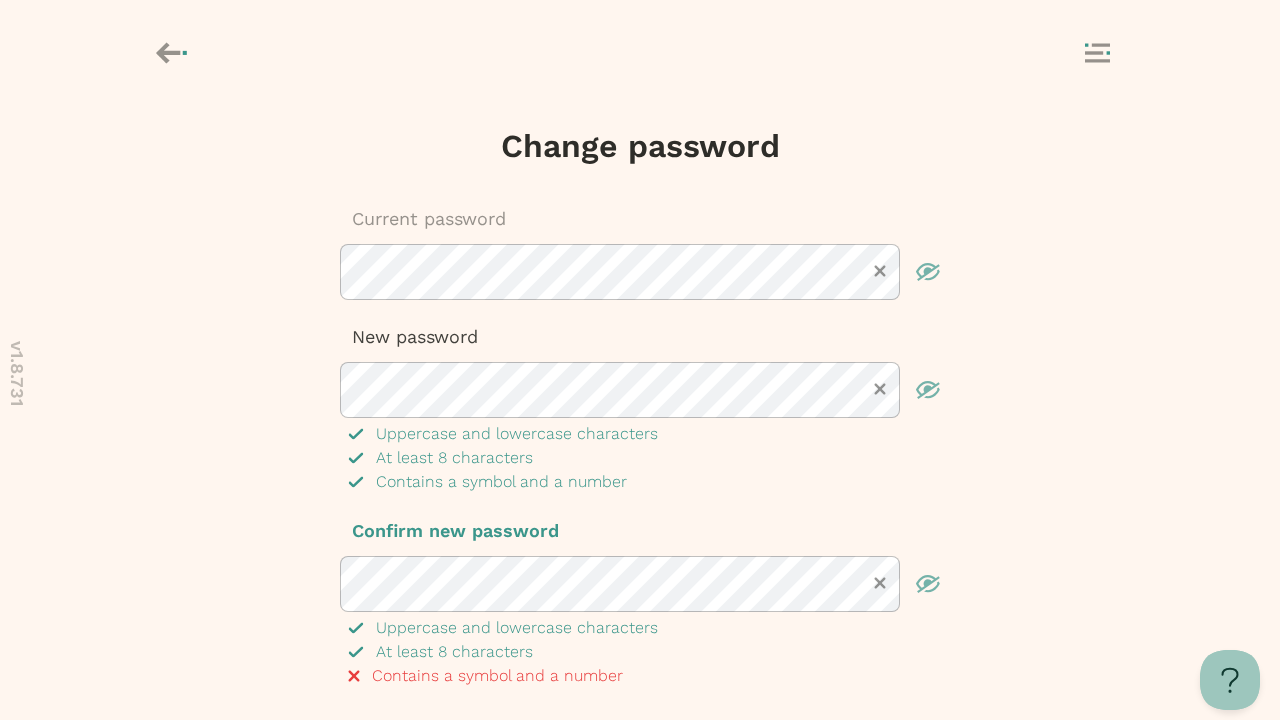 click at bounding box center [640, 748] 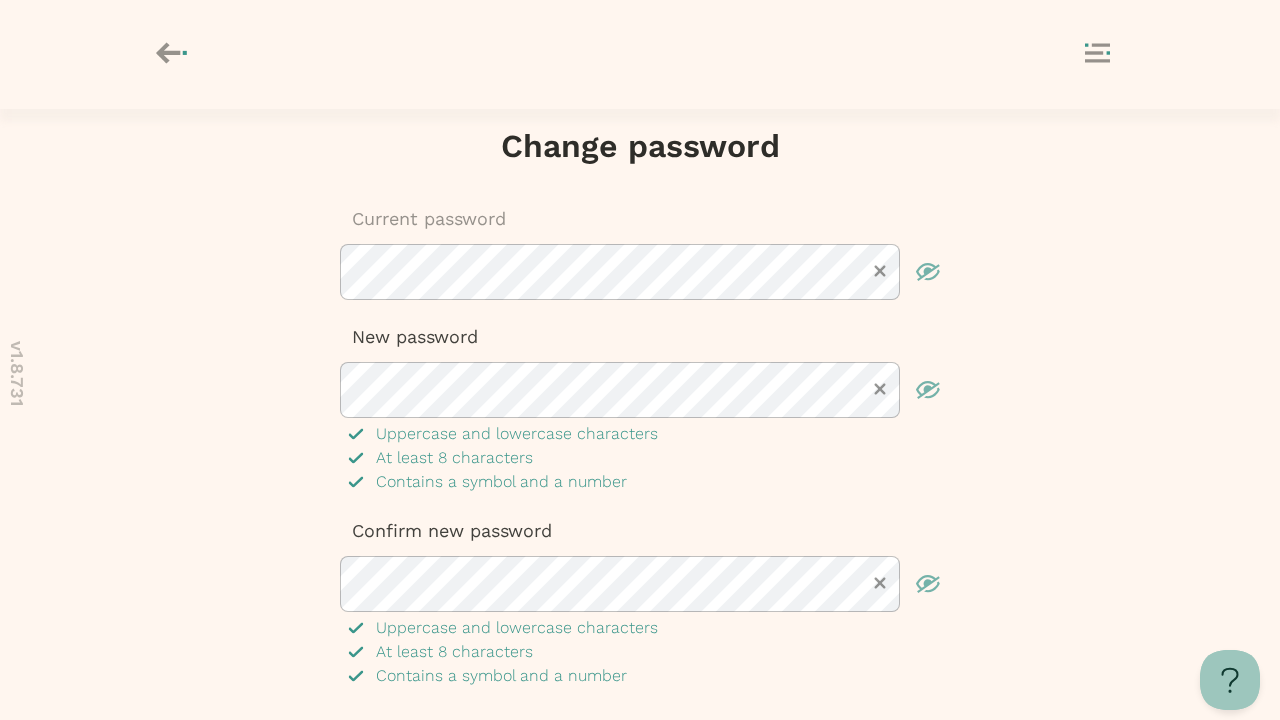 scroll, scrollTop: 78, scrollLeft: 0, axis: vertical 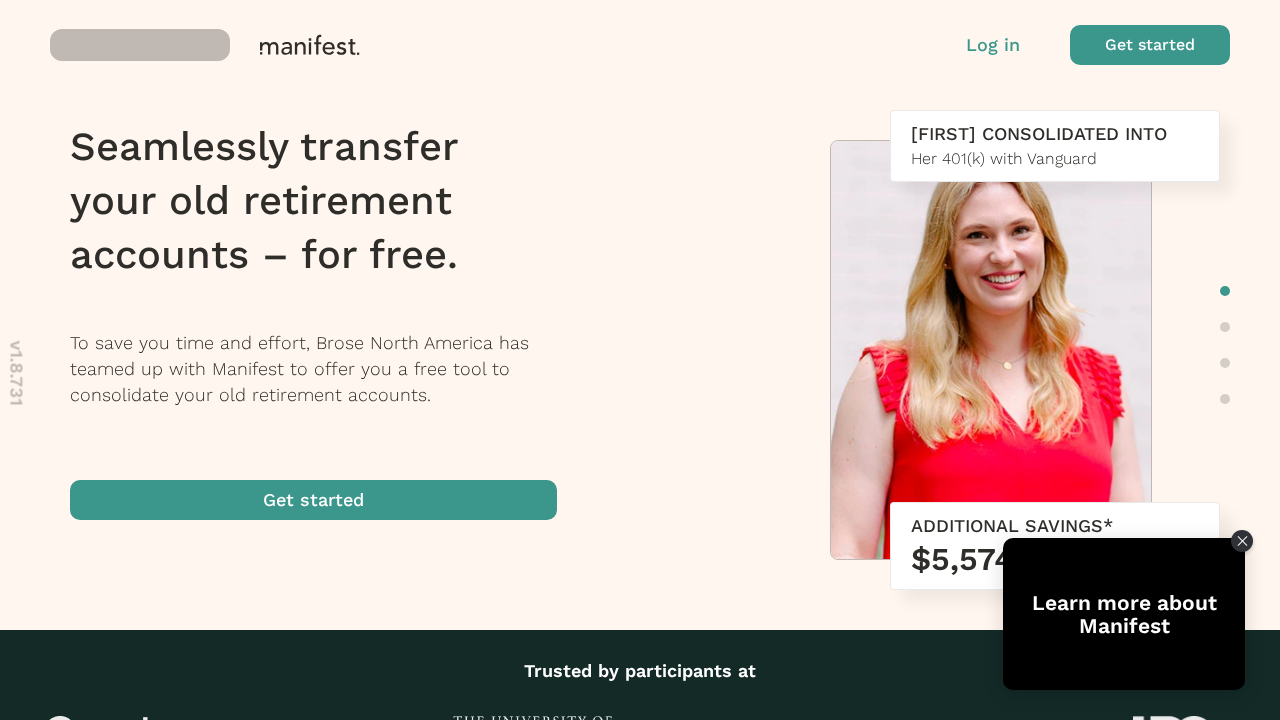 click at bounding box center (1150, 45) 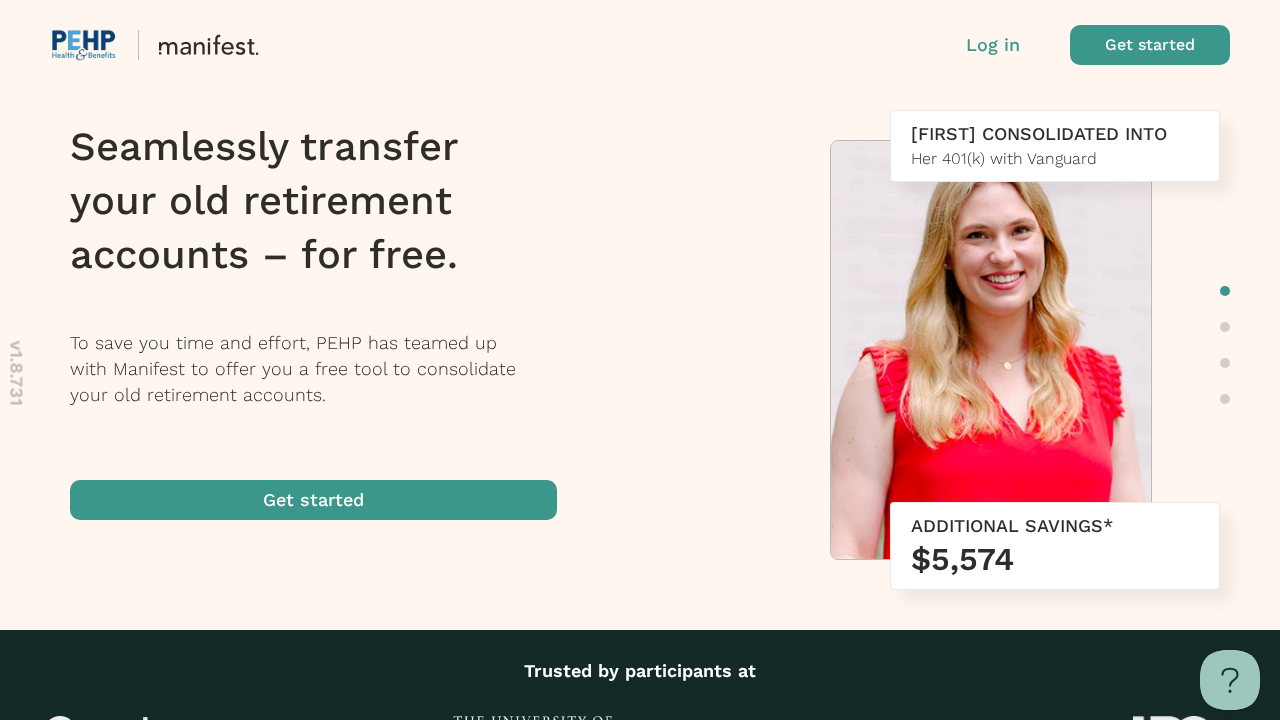 scroll, scrollTop: 0, scrollLeft: 0, axis: both 